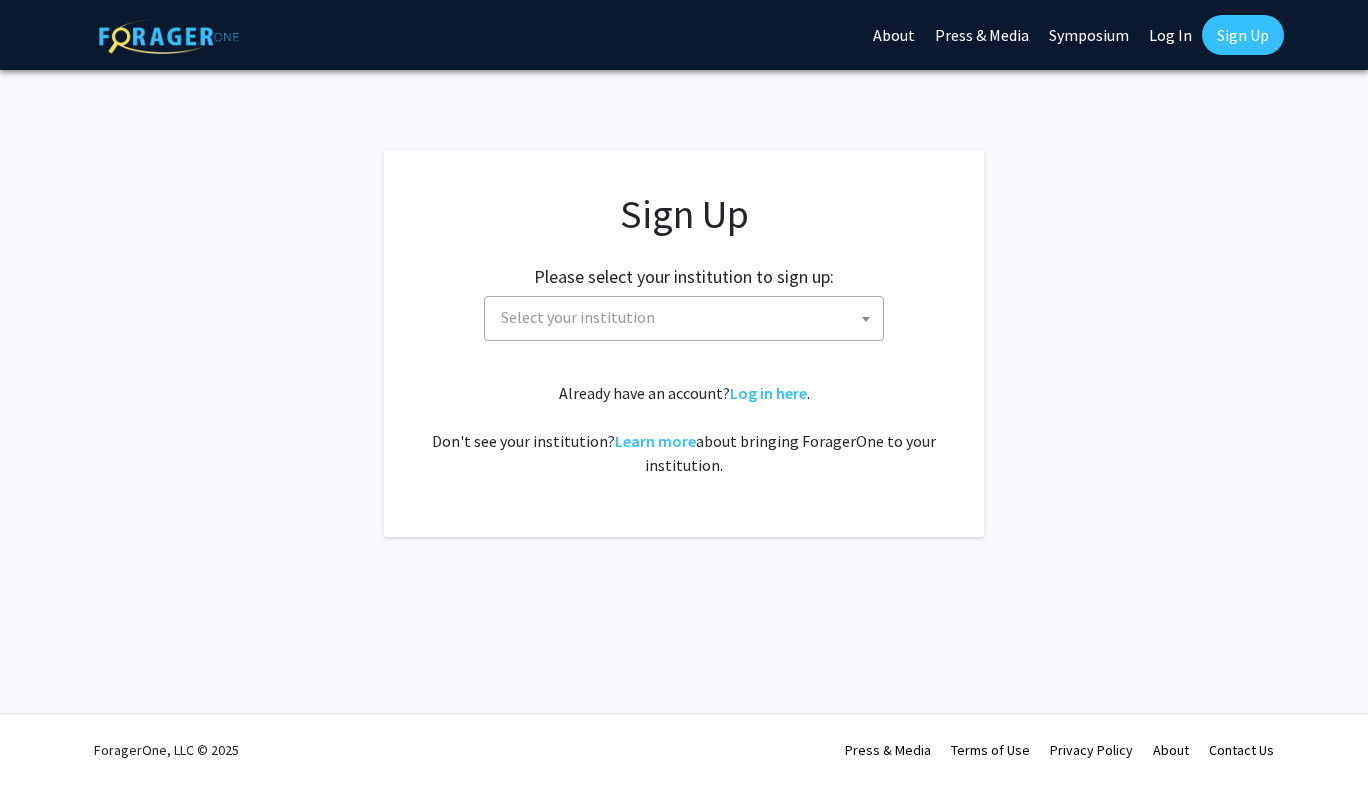 scroll, scrollTop: 0, scrollLeft: 0, axis: both 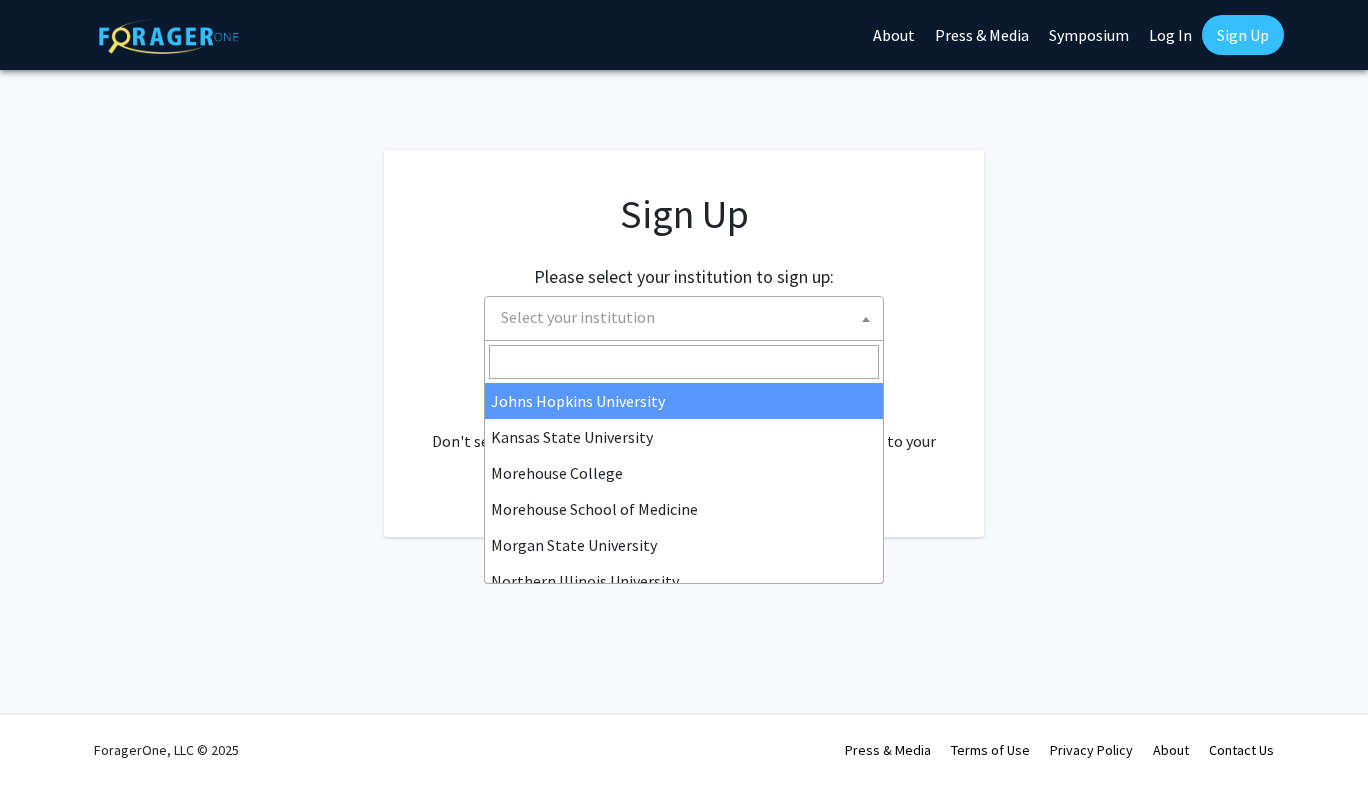 select on "1" 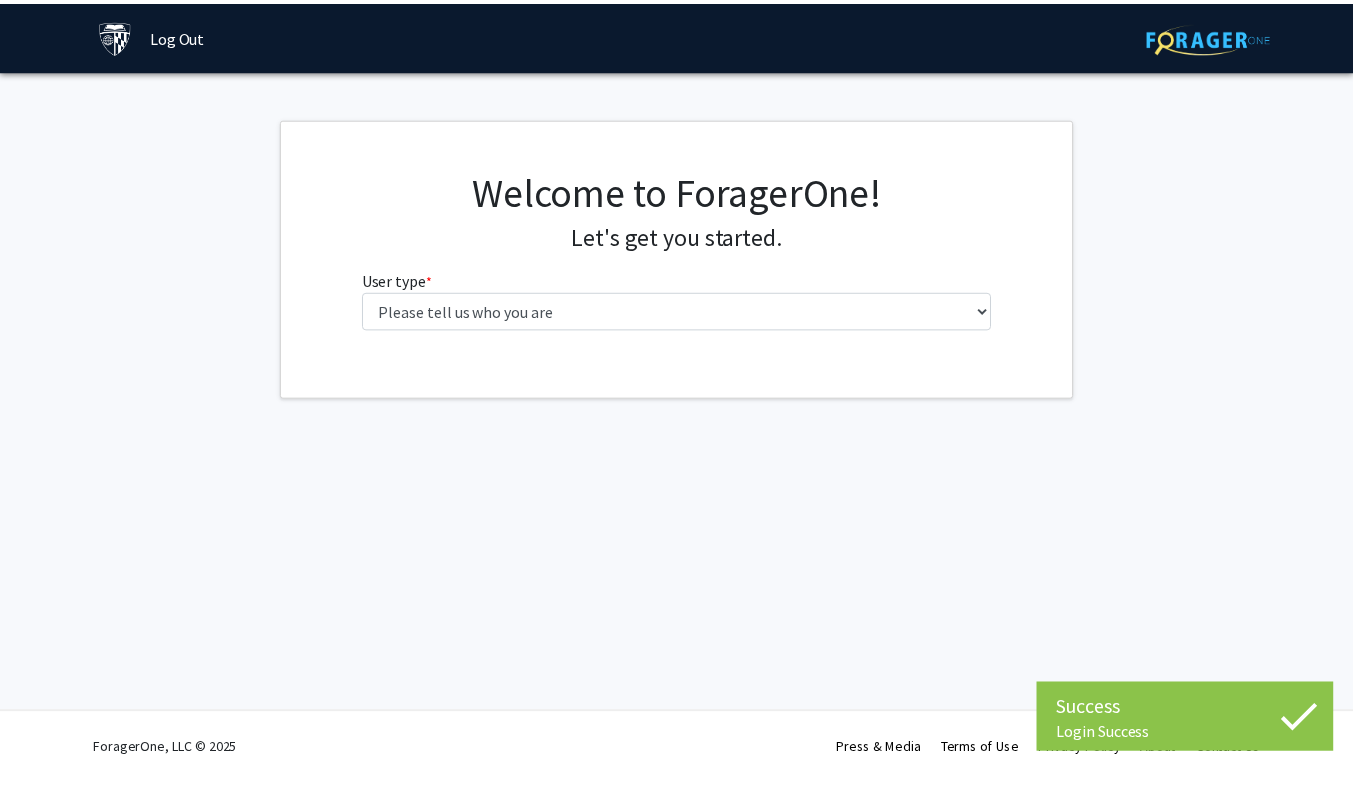 scroll, scrollTop: 0, scrollLeft: 0, axis: both 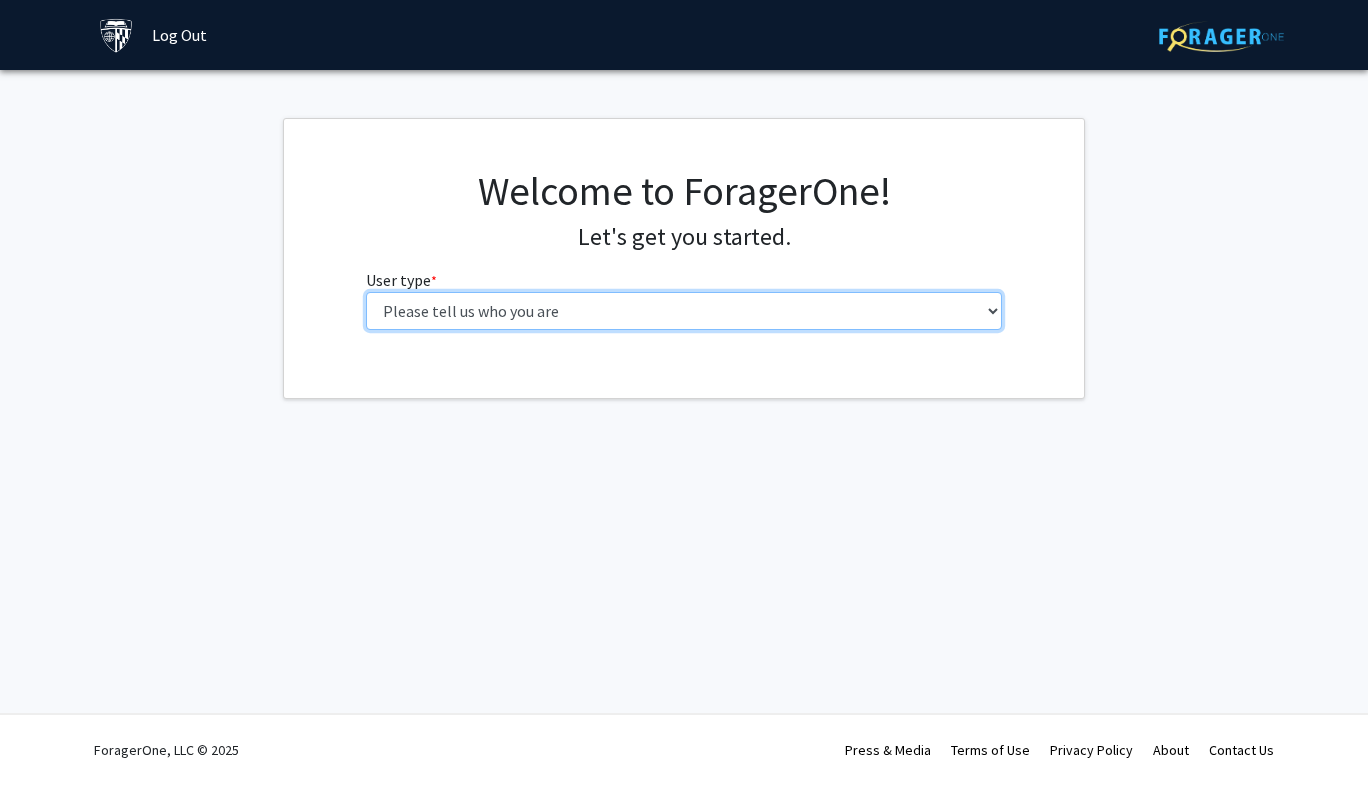 click on "Please tell us who you are  Undergraduate Student   Master's Student   Doctoral Candidate (PhD, MD, DMD, PharmD, etc.)   Postdoctoral Researcher / Research Staff / Medical Resident / Medical Fellow   Faculty   Administrative Staff" at bounding box center (684, 311) 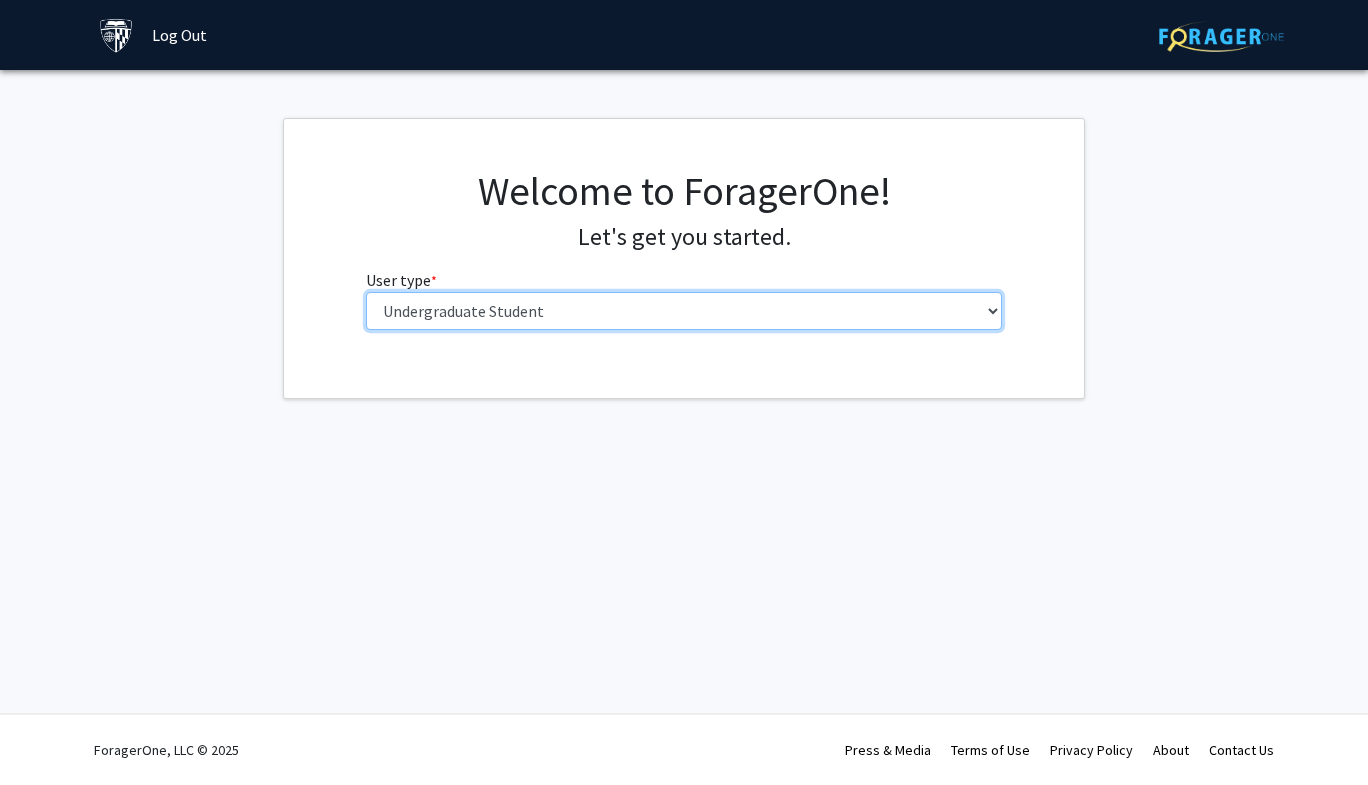 click on "Please tell us who you are  Undergraduate Student   Master's Student   Doctoral Candidate (PhD, MD, DMD, PharmD, etc.)   Postdoctoral Researcher / Research Staff / Medical Resident / Medical Fellow   Faculty   Administrative Staff" at bounding box center [684, 311] 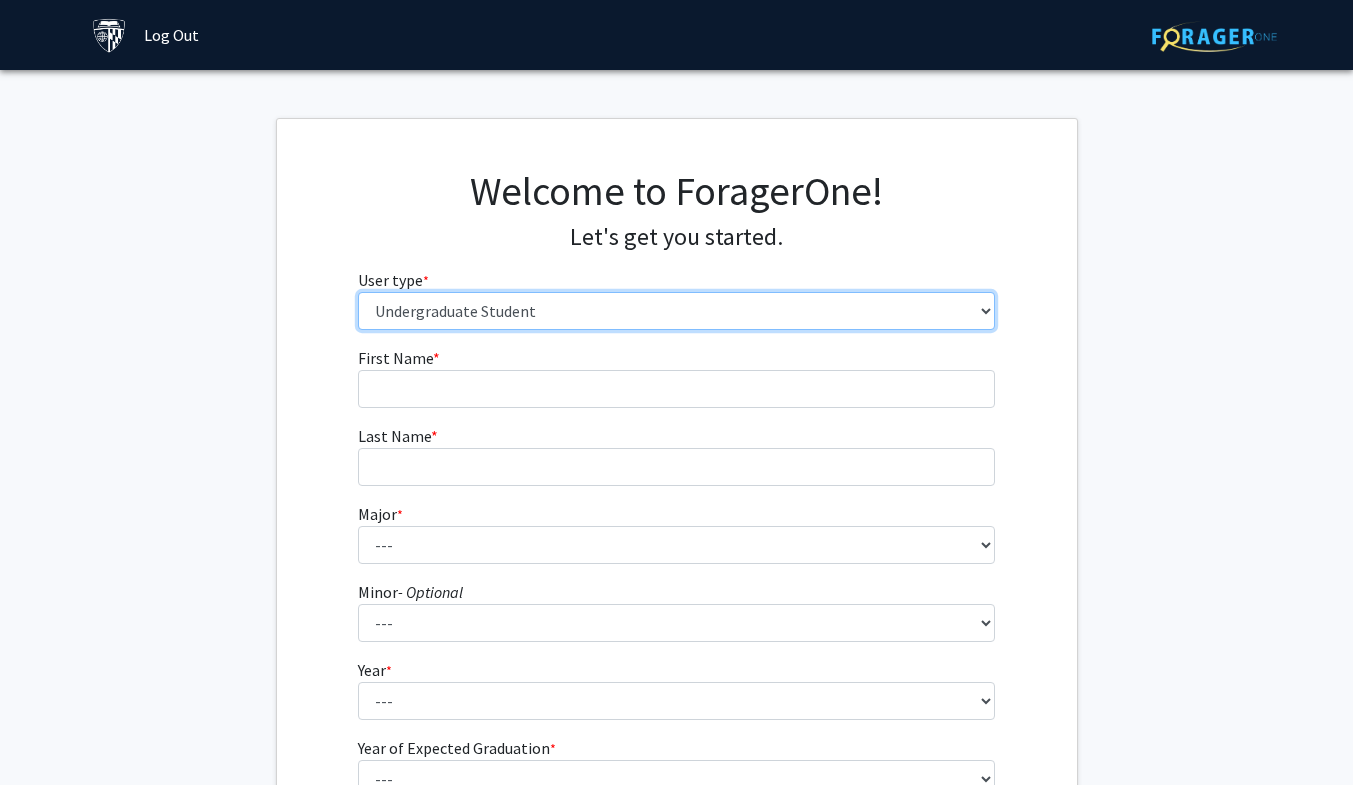 scroll, scrollTop: 120, scrollLeft: 0, axis: vertical 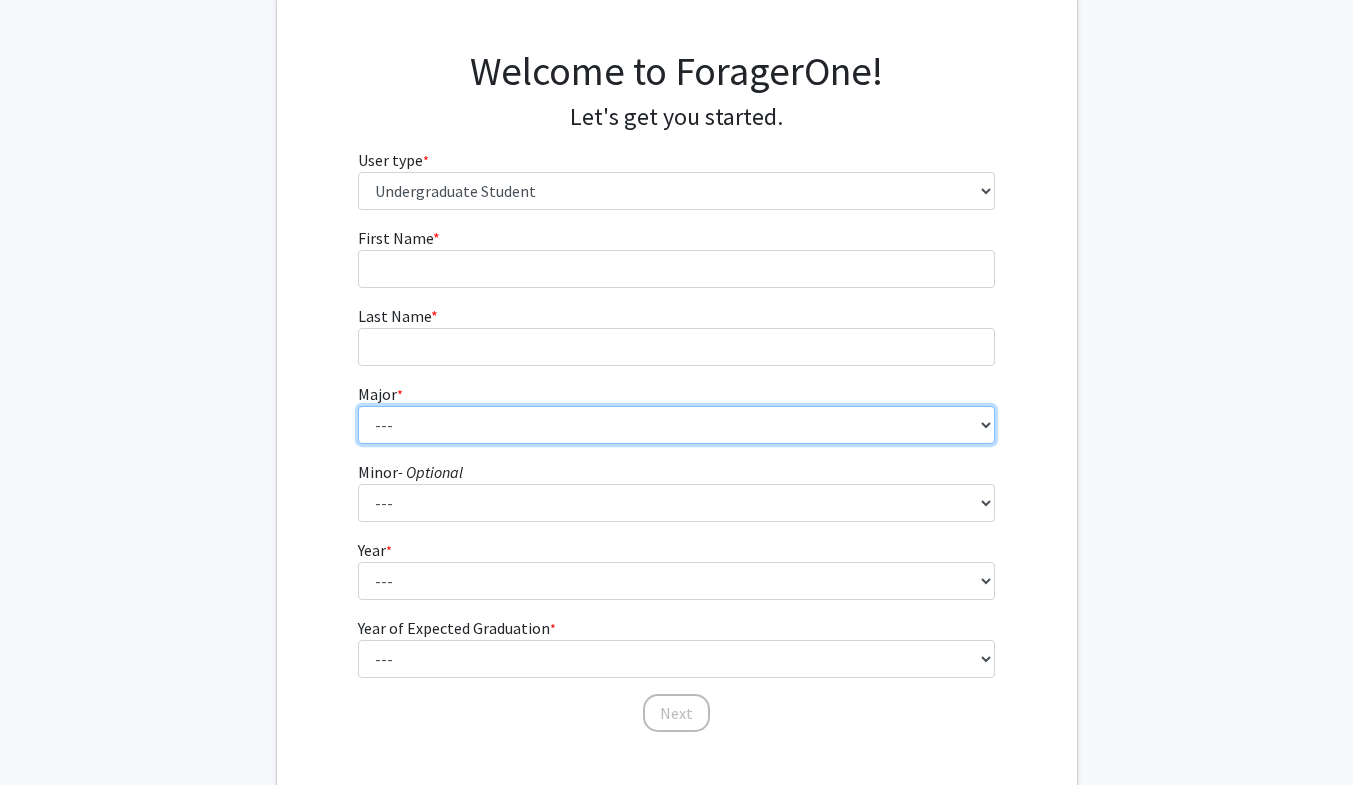 click on "---  Africana Studies   Anthropology   Applied Mathematics & Statistics   Archaeology   Behavioral Biology   Biology   Biomedical Engineering   Biophysics   Chemical & Biomolecular Engineering   Chemistry   Civil Engineering   Classics   Cognitive Science   Computer Engineering   Computer Science   Earth & Planetary Sciences   East Asian Studies   Economics   Electrical Engineering   Engineering Mechanics   English   Environmental Engineering   Environmental Science   Film & Media Studies   French   General Engineering   Geography   German   Global Environmental Change & Sustainability   History   History of Art   History of Science & Technology   Interdisciplinary Studies   International Studies   Italian   Latin American Studies   Materials Science & Engineering   Mathematics   Mechanical Engineering   Medicine, Science & the Humanities   Molecular & Cellular Biology   Music   Natural Sciences   Near Eastern Studies   Neuroscience   Philosophy   Physics   Political Science   Psychology   Romance Languages" at bounding box center (676, 425) 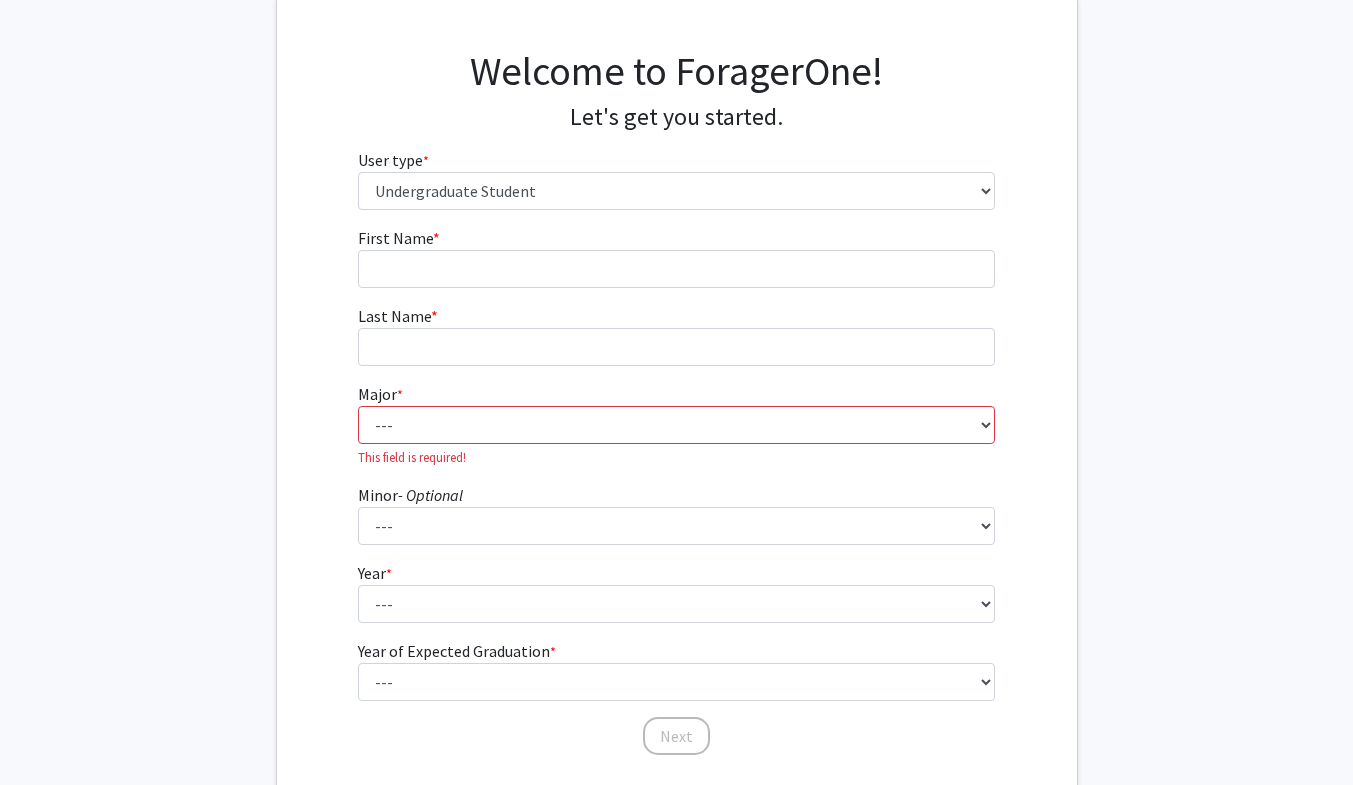 click on "[FIRST] * required [LAST] * required" 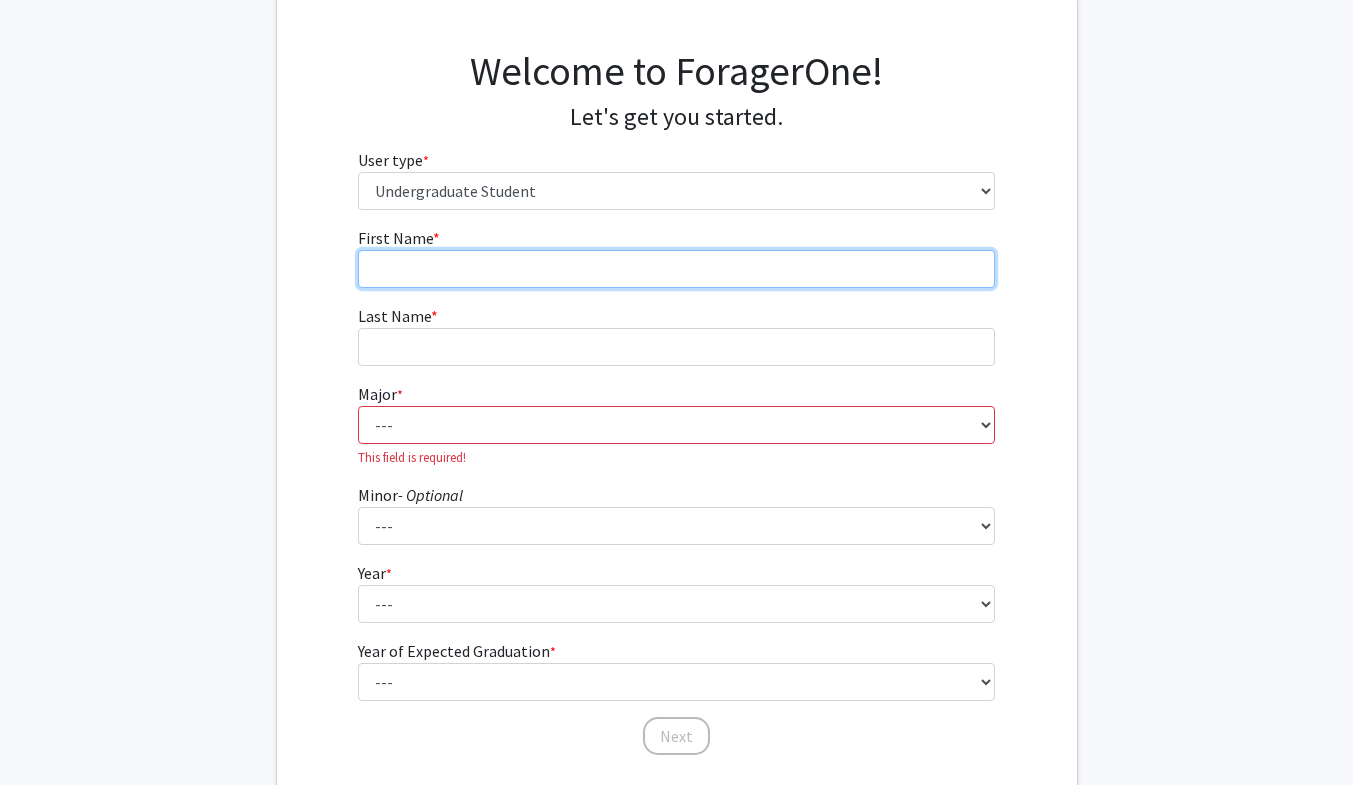 click on "First Name * required" at bounding box center (676, 269) 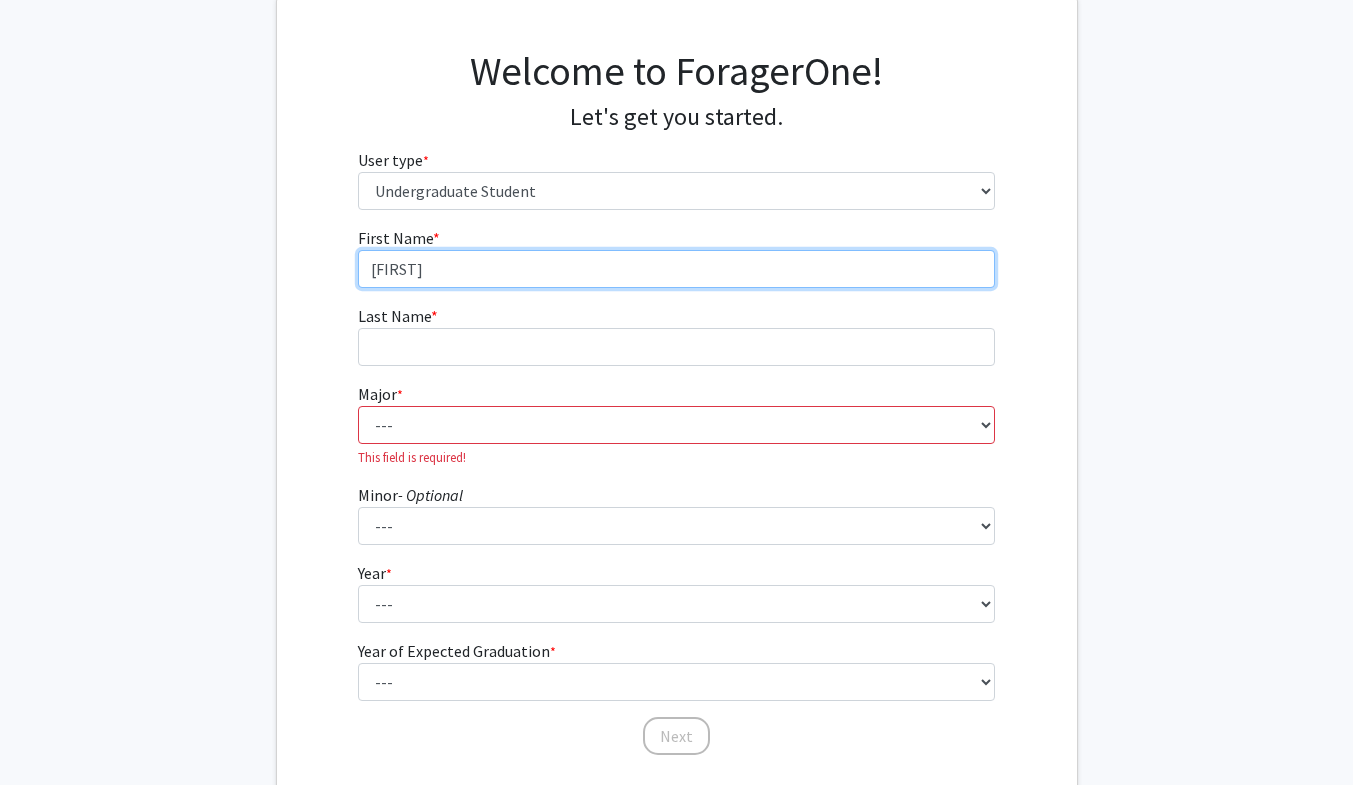 type on "[FIRST]" 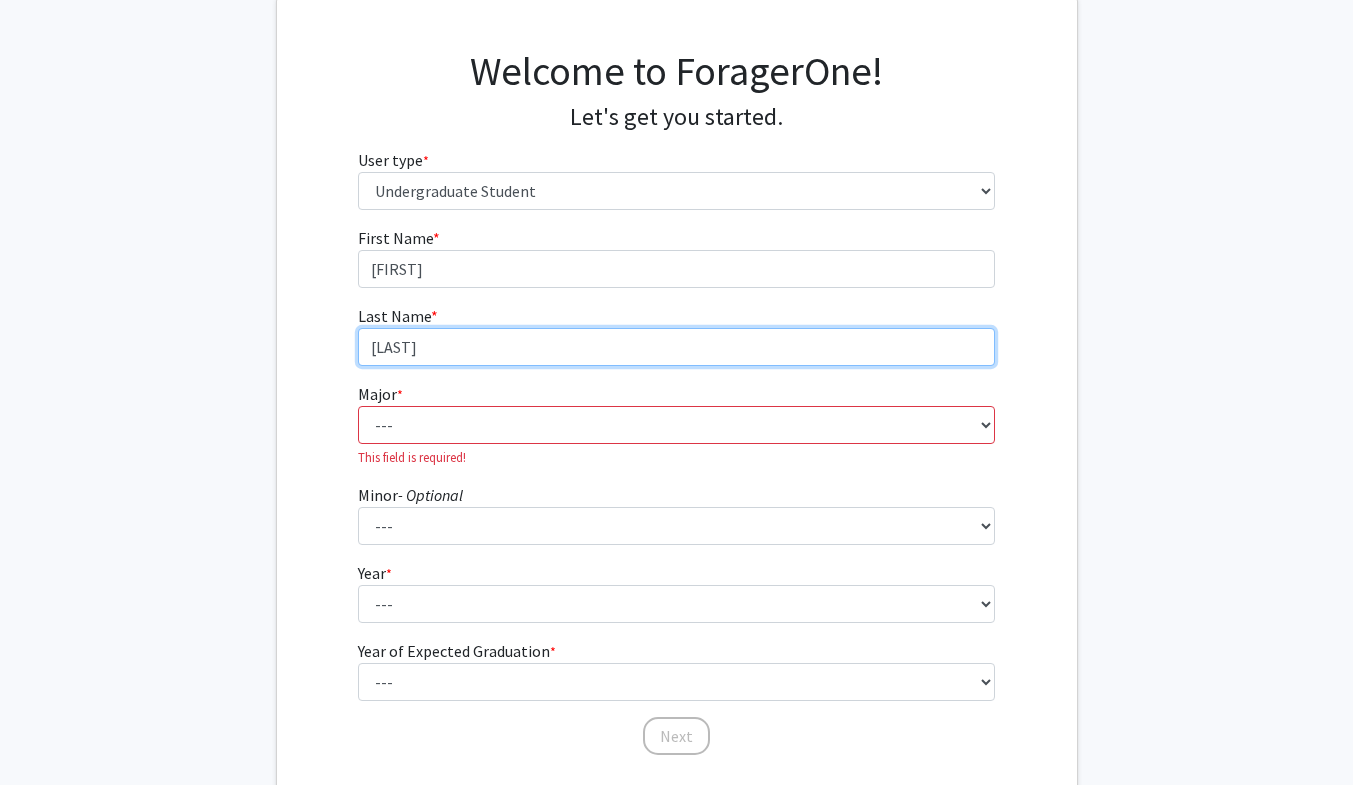 type on "[LAST]" 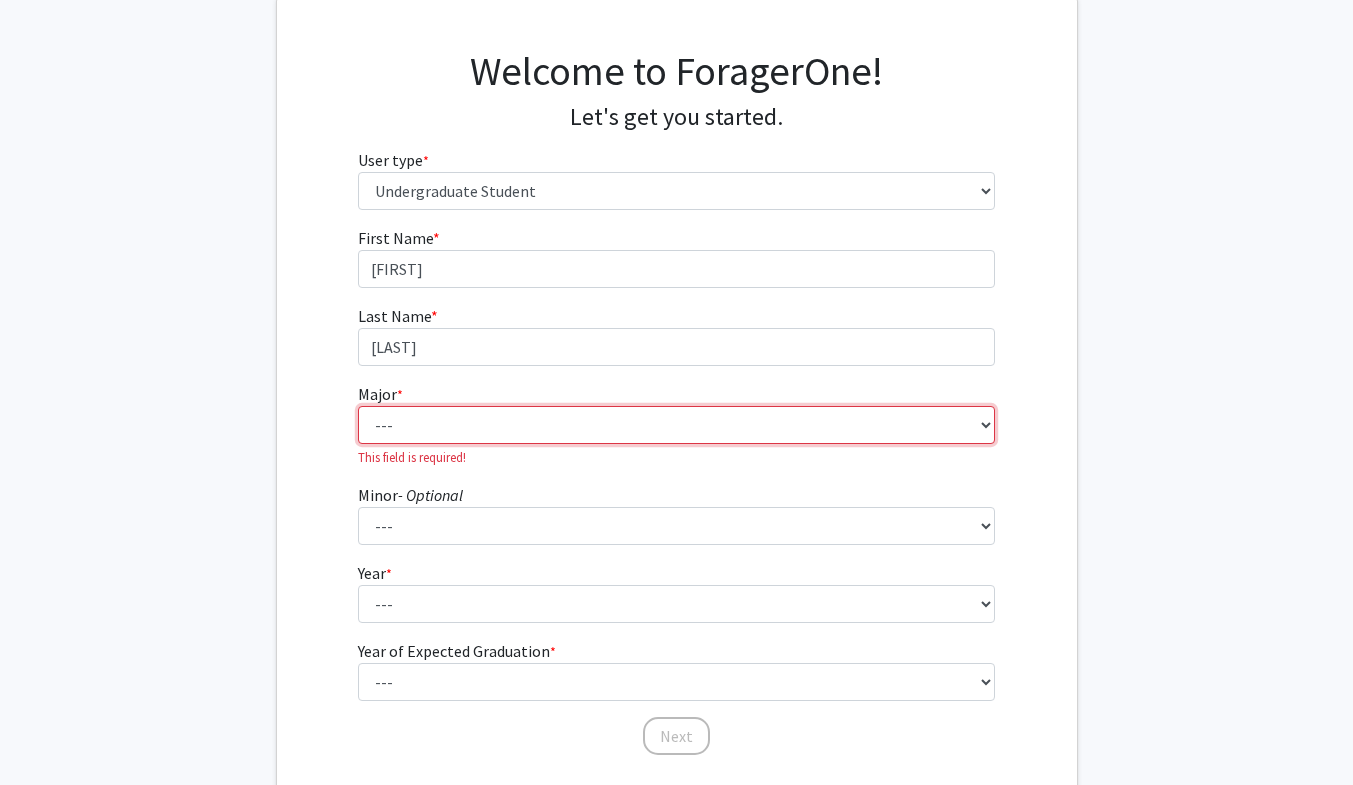 click on "---  Africana Studies   Anthropology   Applied Mathematics & Statistics   Archaeology   Behavioral Biology   Biology   Biomedical Engineering   Biophysics   Chemical & Biomolecular Engineering   Chemistry   Civil Engineering   Classics   Cognitive Science   Computer Engineering   Computer Science   Earth & Planetary Sciences   East Asian Studies   Economics   Electrical Engineering   Engineering Mechanics   English   Environmental Engineering   Environmental Science   Film & Media Studies   French   General Engineering   Geography   German   Global Environmental Change & Sustainability   History   History of Art   History of Science & Technology   Interdisciplinary Studies   International Studies   Italian   Latin American Studies   Materials Science & Engineering   Mathematics   Mechanical Engineering   Medicine, Science & the Humanities   Molecular & Cellular Biology   Music   Natural Sciences   Near Eastern Studies   Neuroscience   Philosophy   Physics   Political Science   Psychology   Romance Languages" at bounding box center [676, 425] 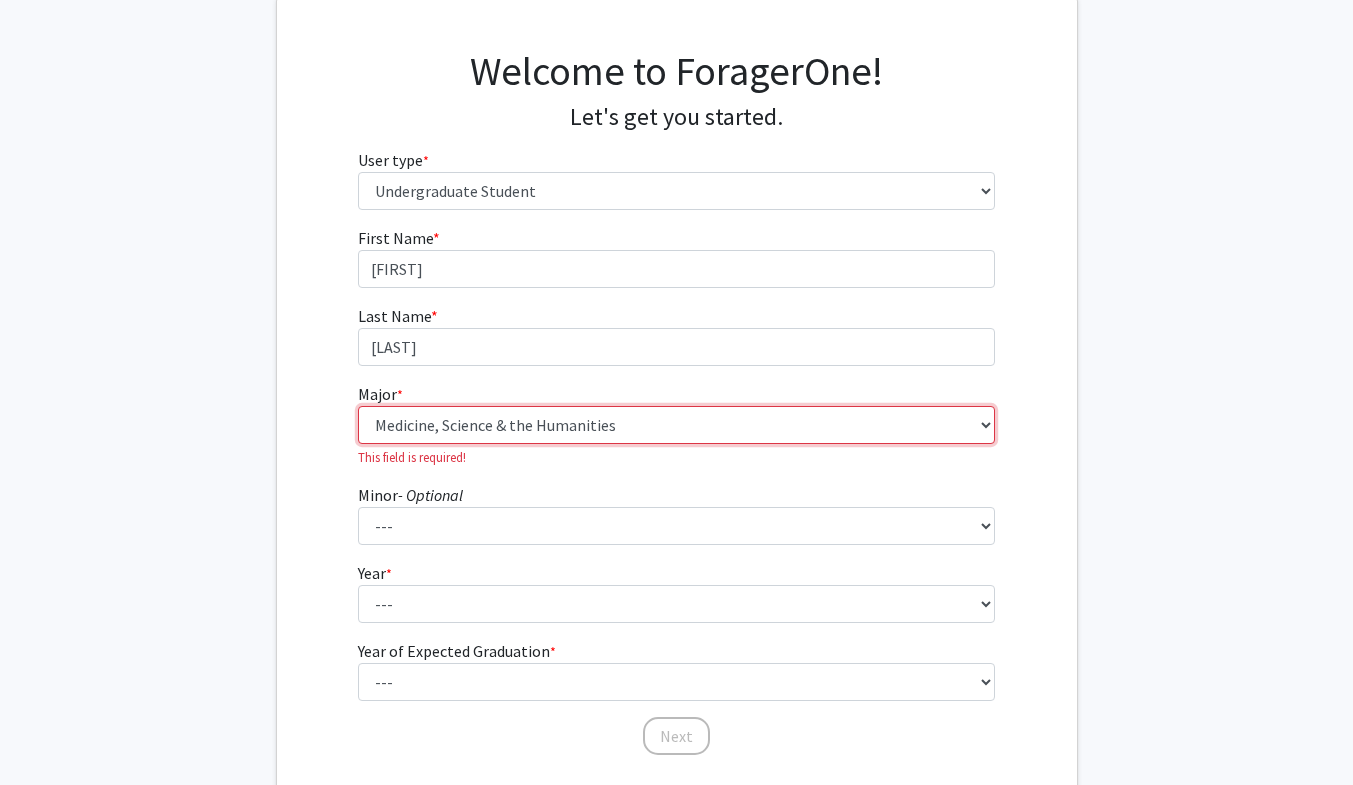 click on "---  Africana Studies   Anthropology   Applied Mathematics & Statistics   Archaeology   Behavioral Biology   Biology   Biomedical Engineering   Biophysics   Chemical & Biomolecular Engineering   Chemistry   Civil Engineering   Classics   Cognitive Science   Computer Engineering   Computer Science   Earth & Planetary Sciences   East Asian Studies   Economics   Electrical Engineering   Engineering Mechanics   English   Environmental Engineering   Environmental Science   Film & Media Studies   French   General Engineering   Geography   German   Global Environmental Change & Sustainability   History   History of Art   History of Science & Technology   Interdisciplinary Studies   International Studies   Italian   Latin American Studies   Materials Science & Engineering   Mathematics   Mechanical Engineering   Medicine, Science & the Humanities   Molecular & Cellular Biology   Music   Natural Sciences   Near Eastern Studies   Neuroscience   Philosophy   Physics   Political Science   Psychology   Romance Languages" at bounding box center [676, 425] 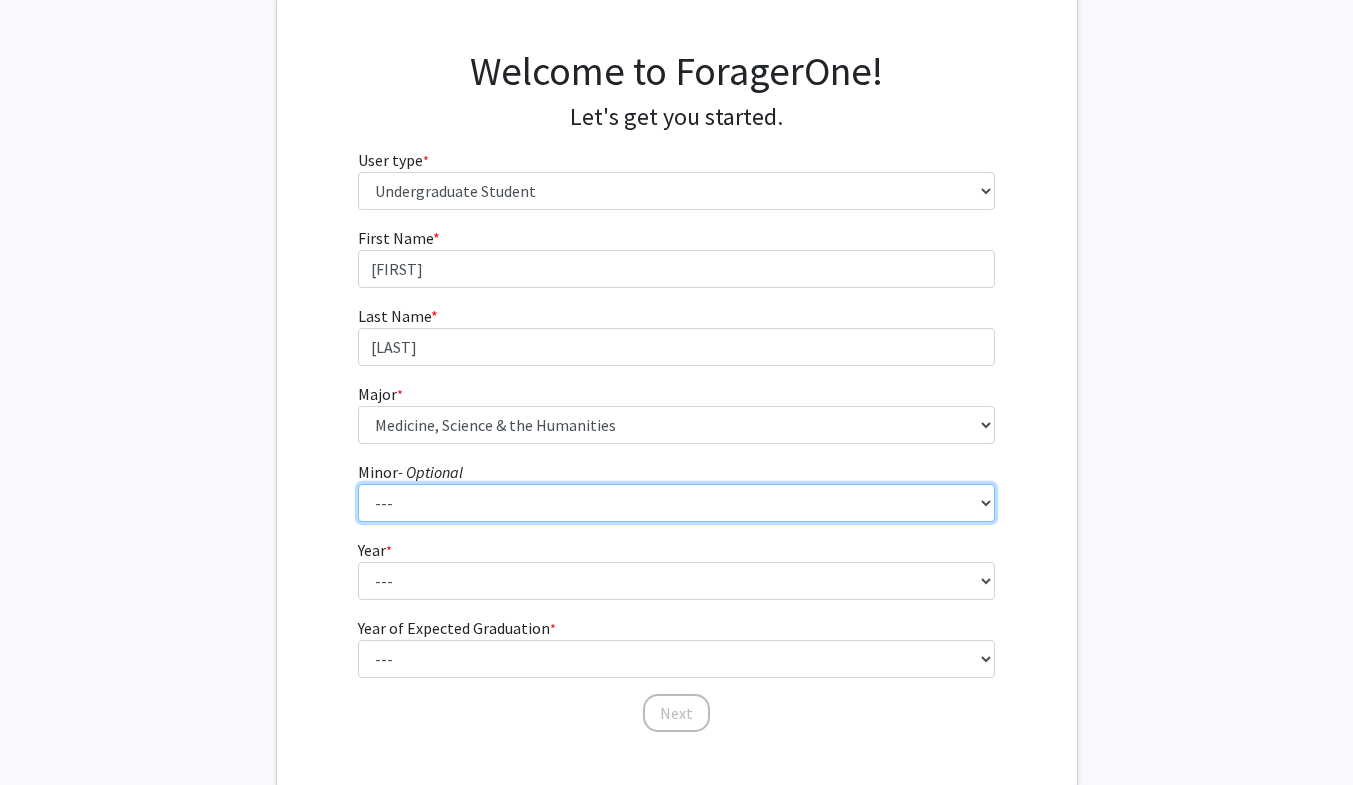 click on "---  Accounting and Financial Management   Africana Studies   Anthropology   Applied Mathematics & Statistics   Bioethics   Business   Civil Engineering   Classics   Computational Medicine   Computer Integrated Surgery   Computer Science   Earth & Planetary Sciences   Economics   Engineering for Sustainable Development   English   Entrepreneurship & Management   Environmental Engineering   Film & Media Studies   Financial Economics   French   German   Global Environmental Change & Sustainability   History   History of Art   History of Science & Technology   Islamic Studies   Italian   Jewish Studies   Latin American Studies   Linguistics   Marketing & Communications   Mathematics   Museums & Society   Music   Near Eastern Studies   Philosophy   Physics   Psychology   Robotics   Social Policy   Space Science & Engineering   Spanish for the Professions   Spanish Language & Hispanic Culture   Theatre Arts & Studies   Visual Arts   Women, Gender, and Sexuality" at bounding box center (676, 503) 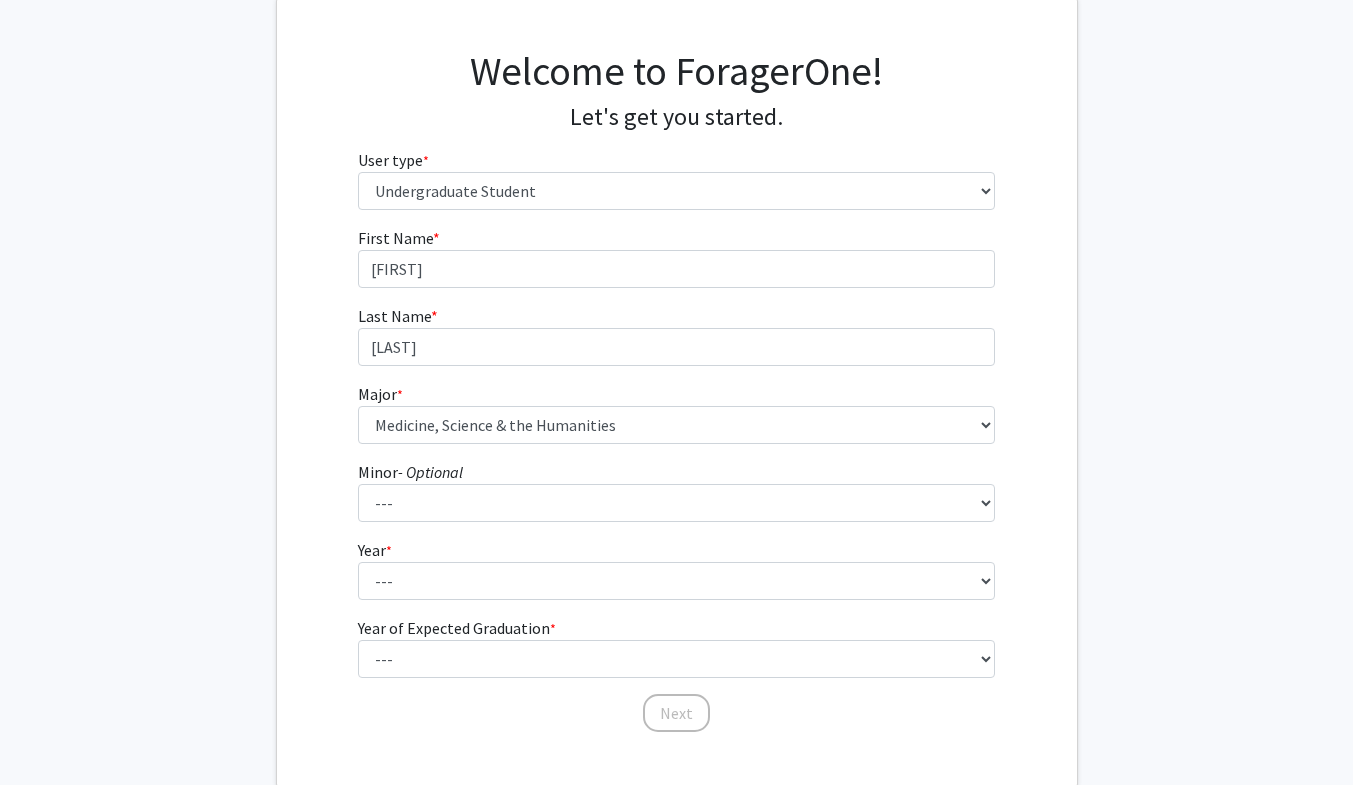 click on "[FIRST] * required [LAST] * required" 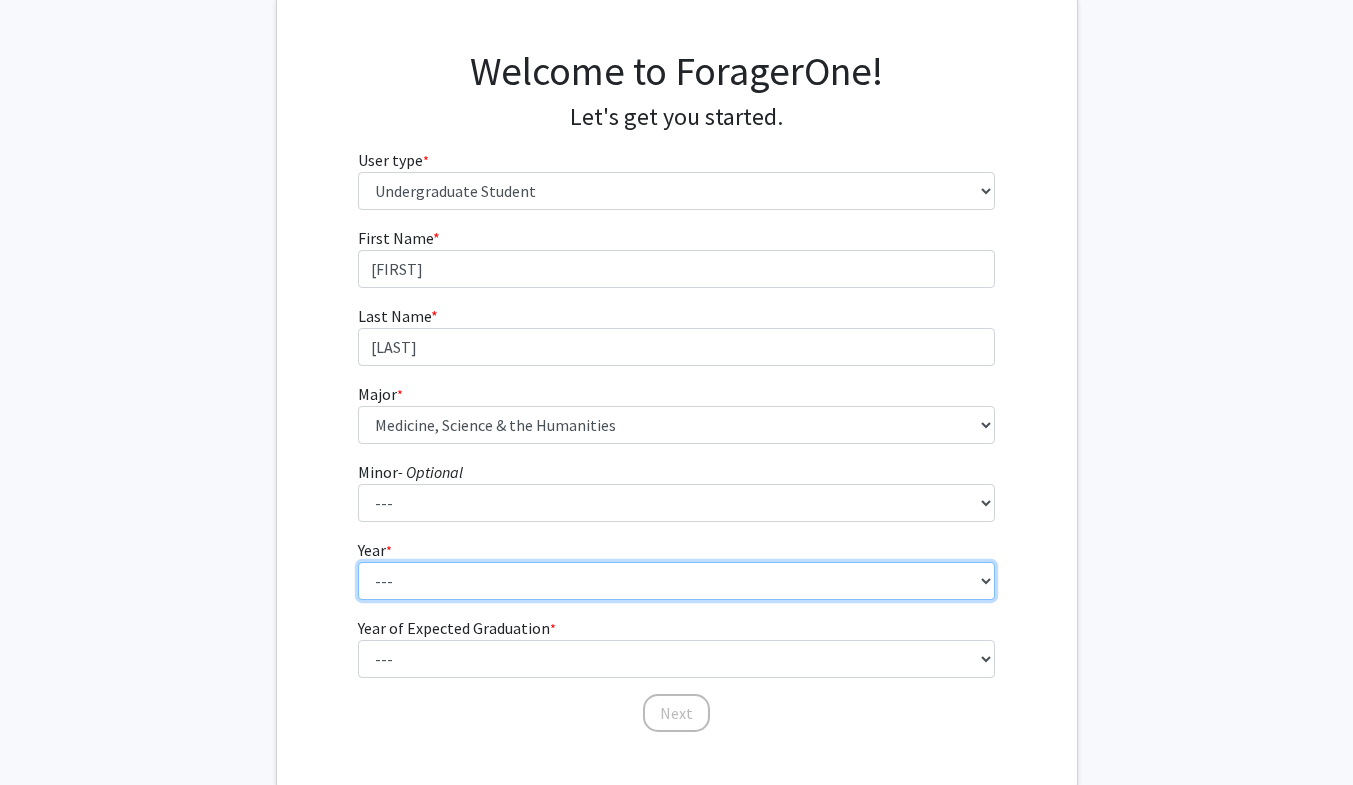click on "---  First-year   Sophomore   Junior   Senior   Postbaccalaureate Certificate" at bounding box center (676, 581) 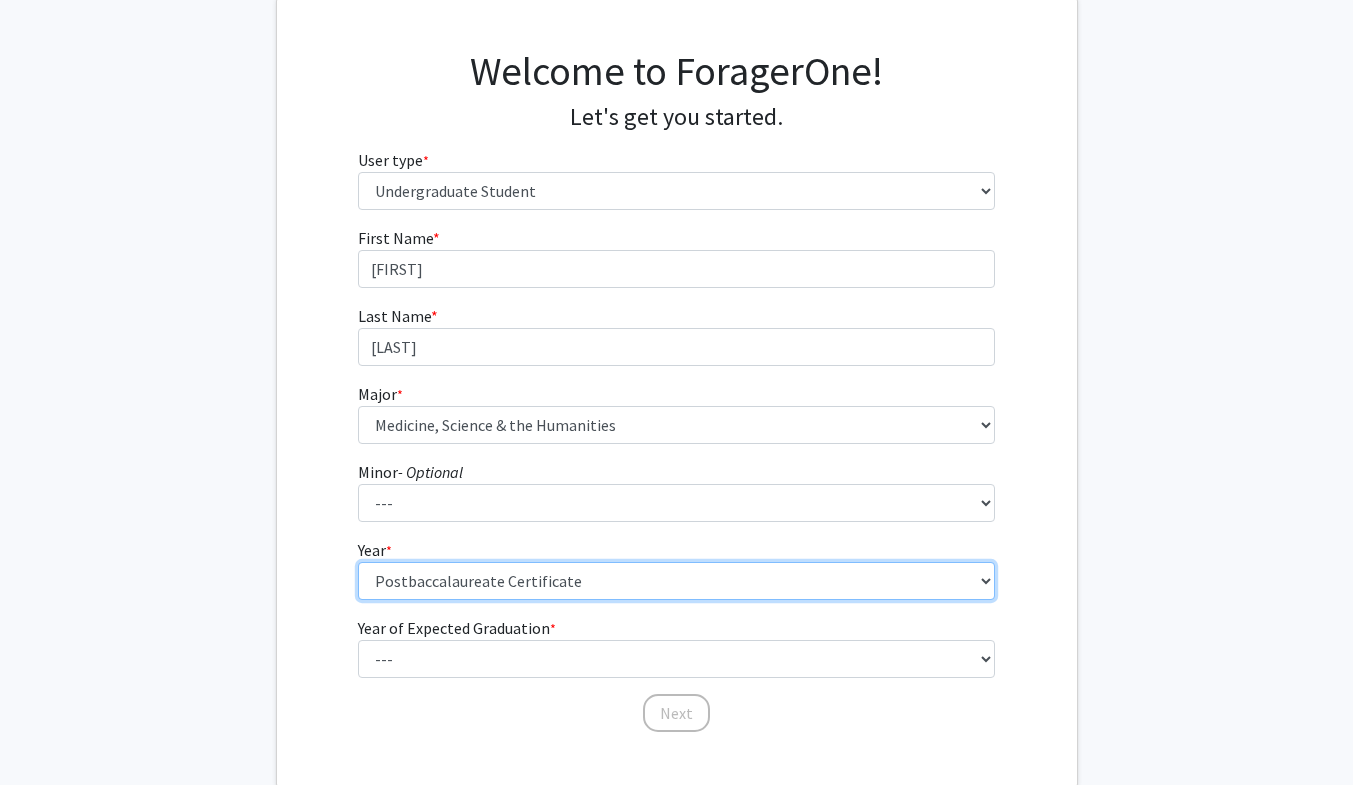 click on "---  First-year   Sophomore   Junior   Senior   Postbaccalaureate Certificate" at bounding box center [676, 581] 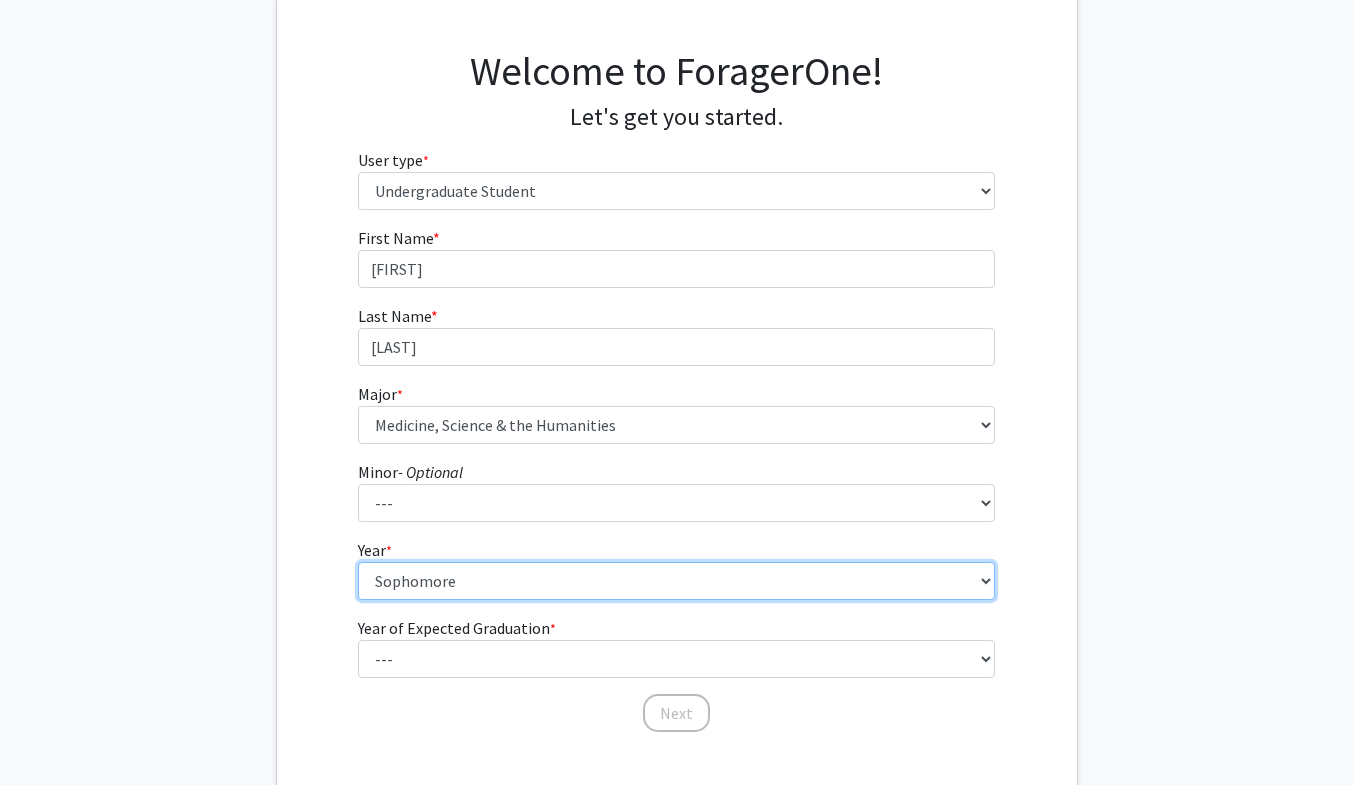 click on "---  First-year   Sophomore   Junior   Senior   Postbaccalaureate Certificate" at bounding box center (676, 581) 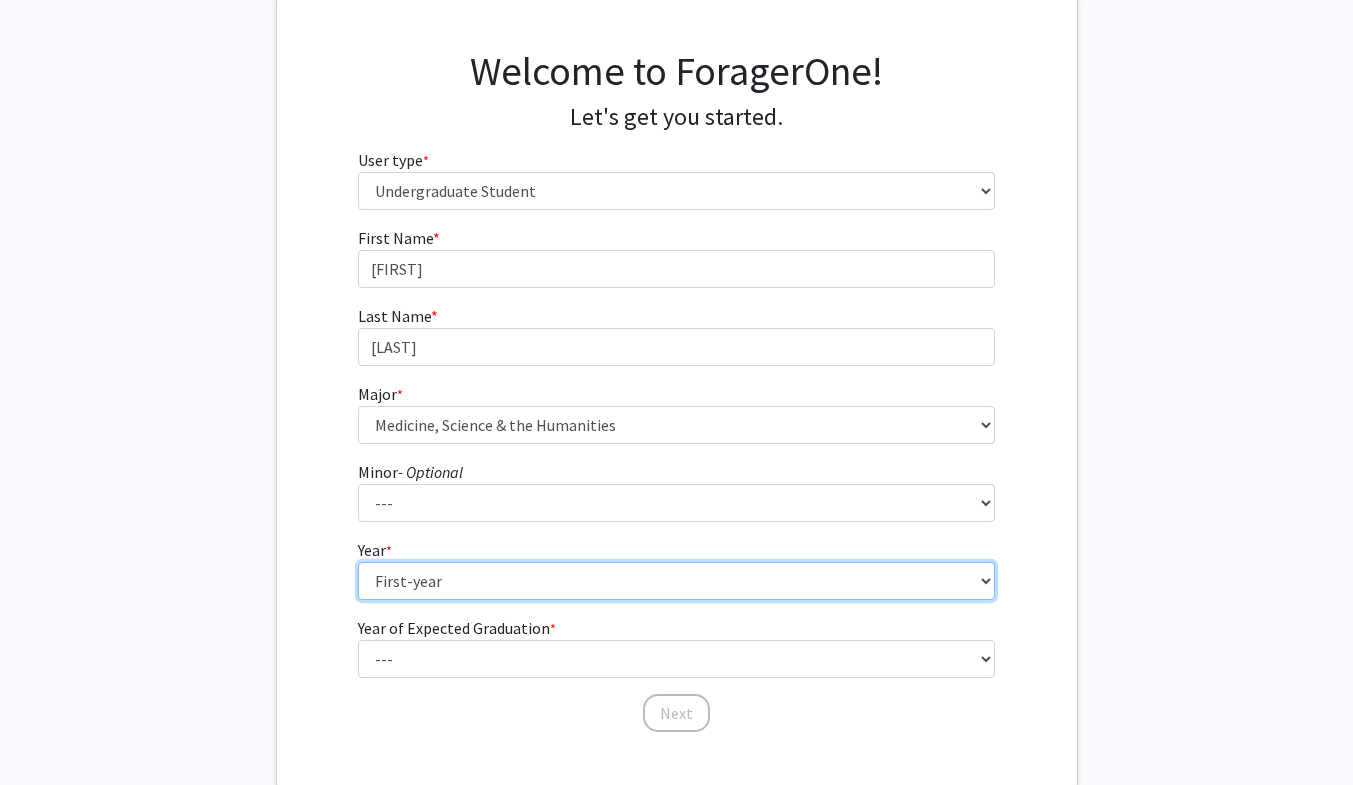 click on "---  First-year   Sophomore   Junior   Senior   Postbaccalaureate Certificate" at bounding box center [676, 581] 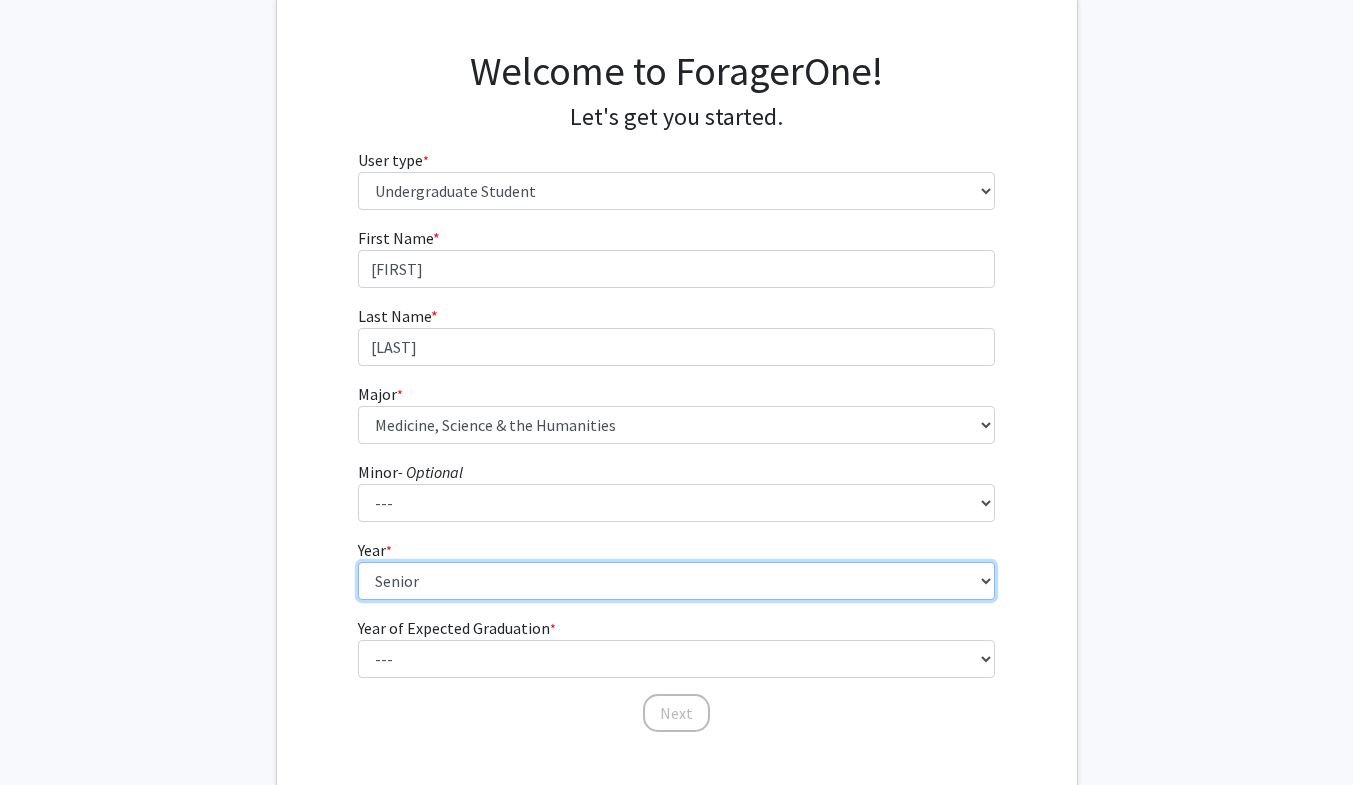 click on "---  First-year   Sophomore   Junior   Senior   Postbaccalaureate Certificate" at bounding box center (676, 581) 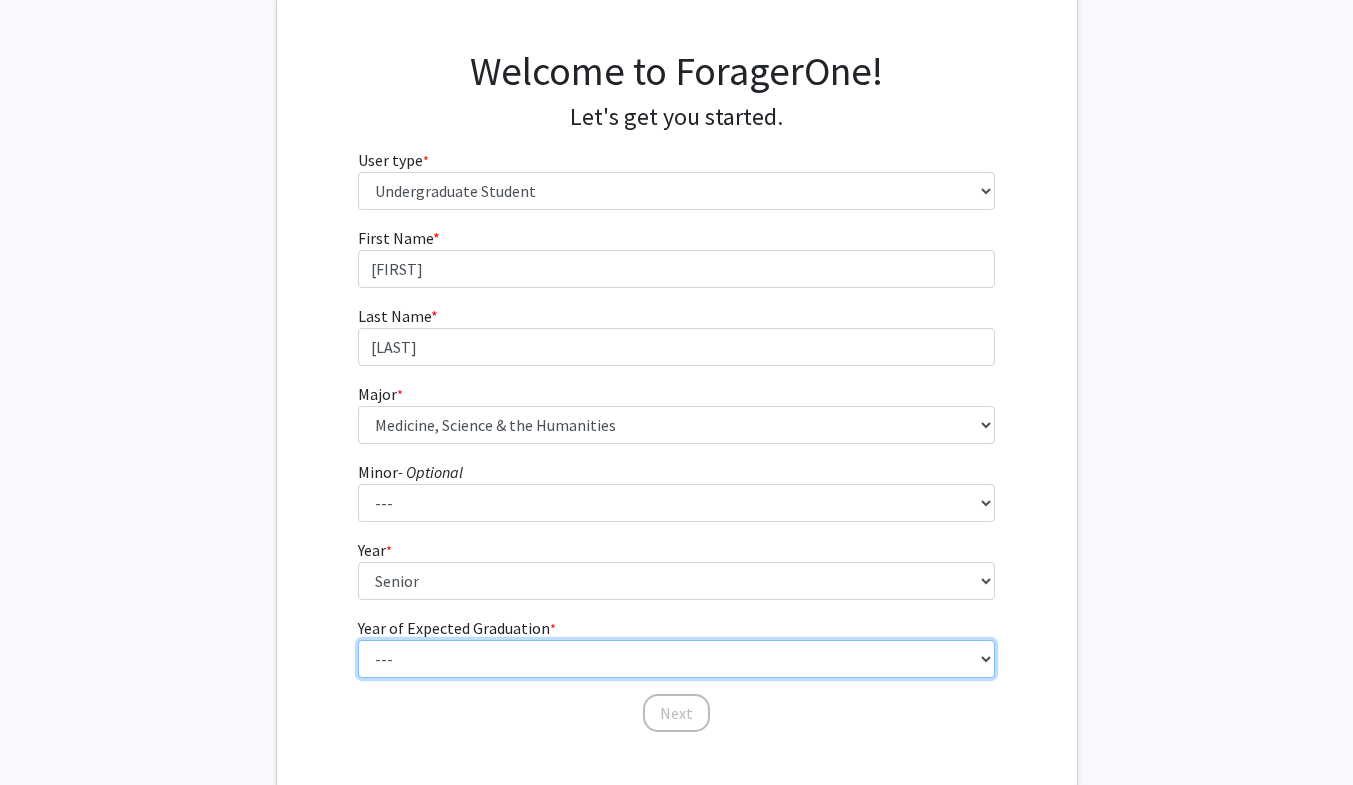 click on "---  2025   2026   2027   2028   2029   2030   2031   2032   2033   2034" at bounding box center [676, 659] 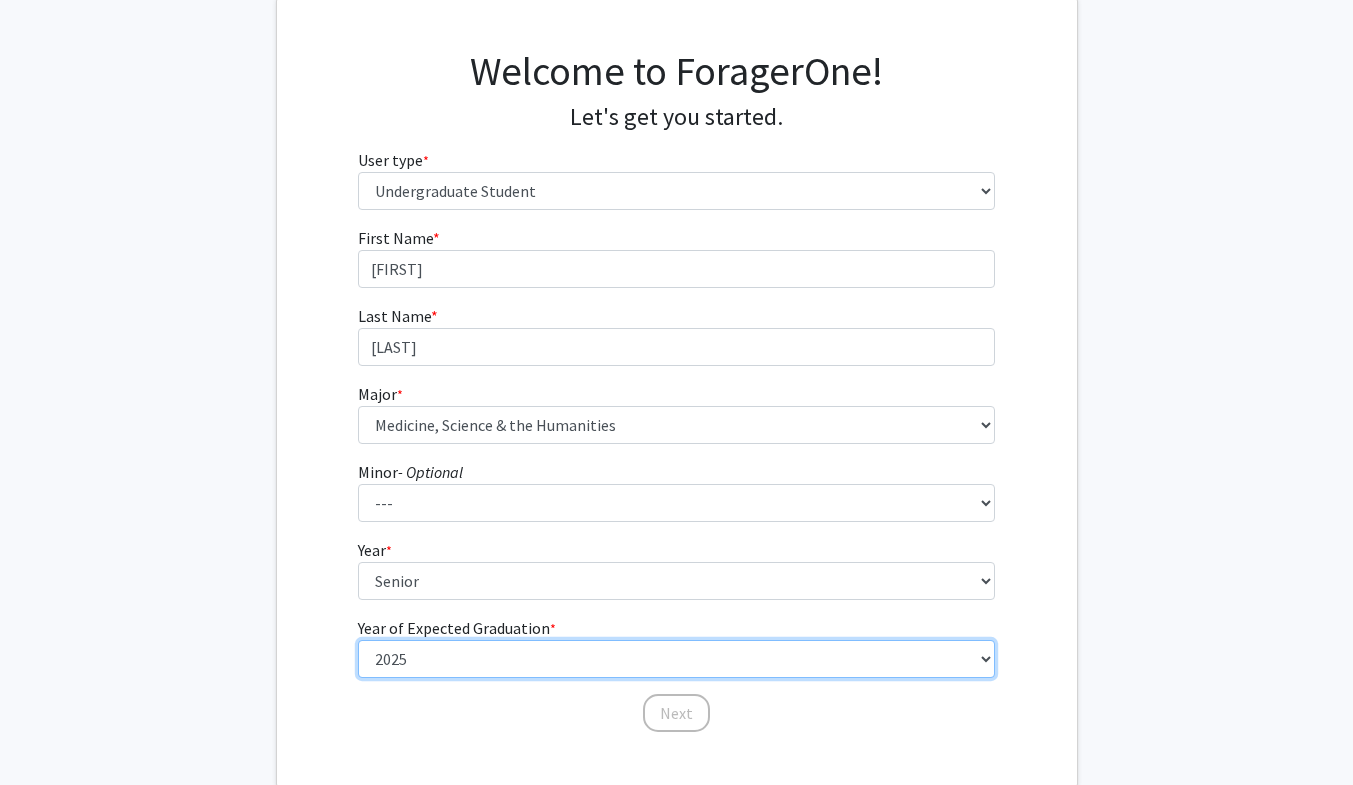 click on "---  2025   2026   2027   2028   2029   2030   2031   2032   2033   2034" at bounding box center [676, 659] 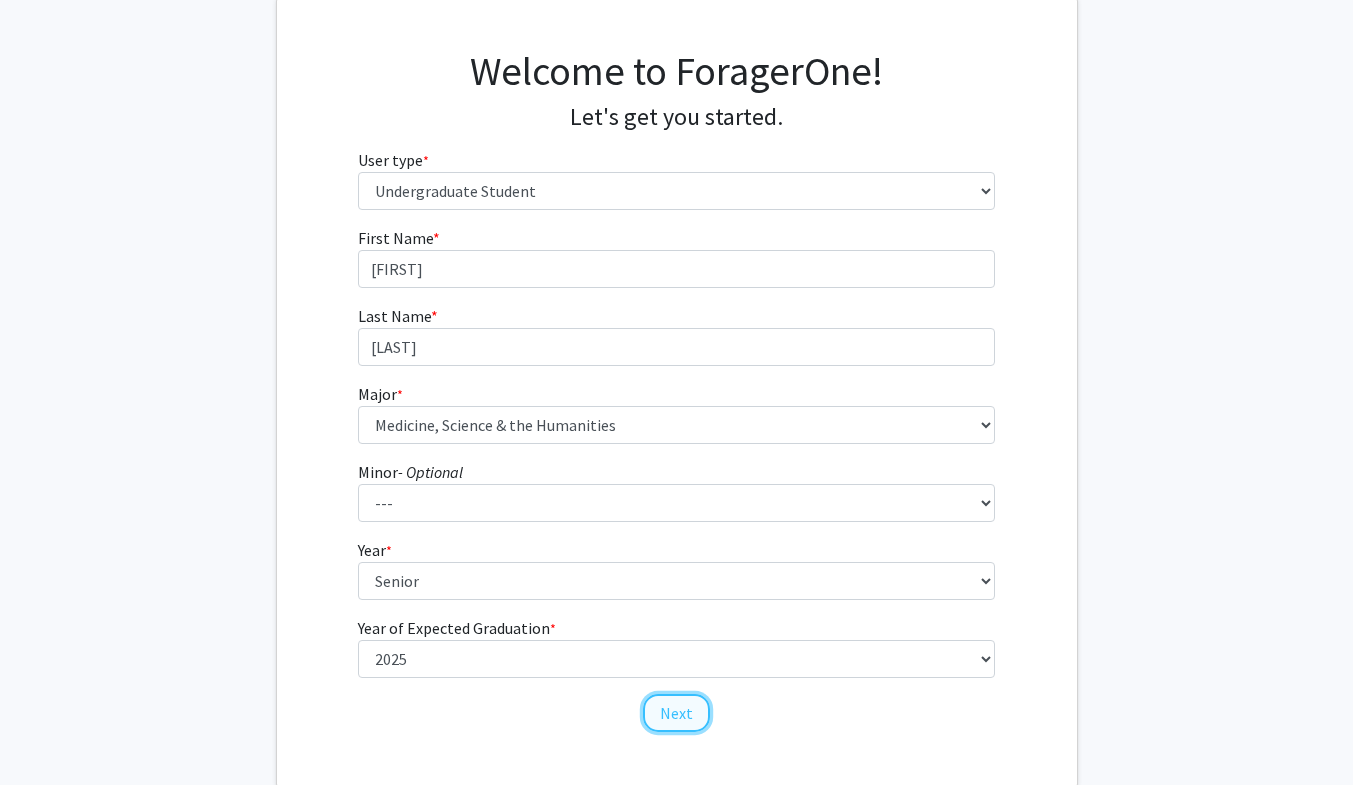 click on "Next" 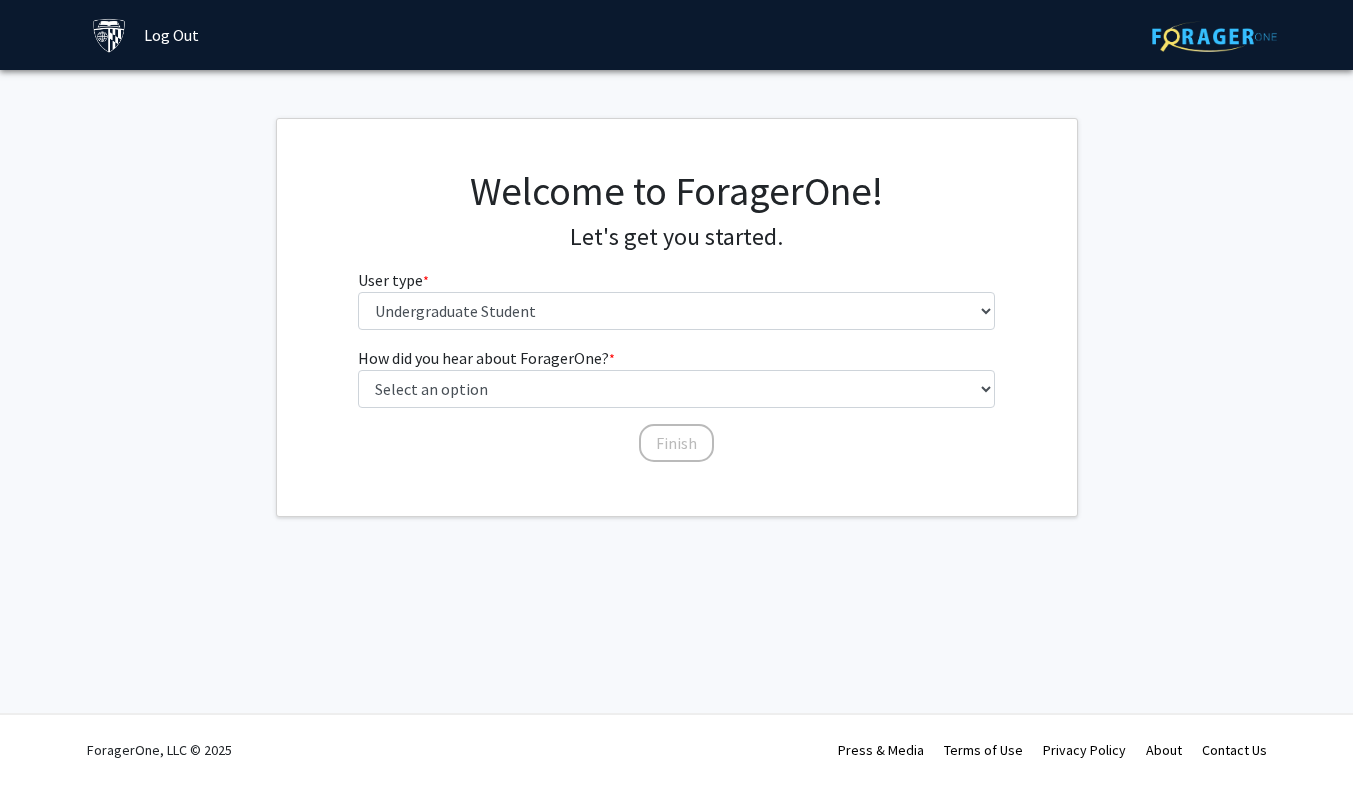 scroll, scrollTop: 0, scrollLeft: 0, axis: both 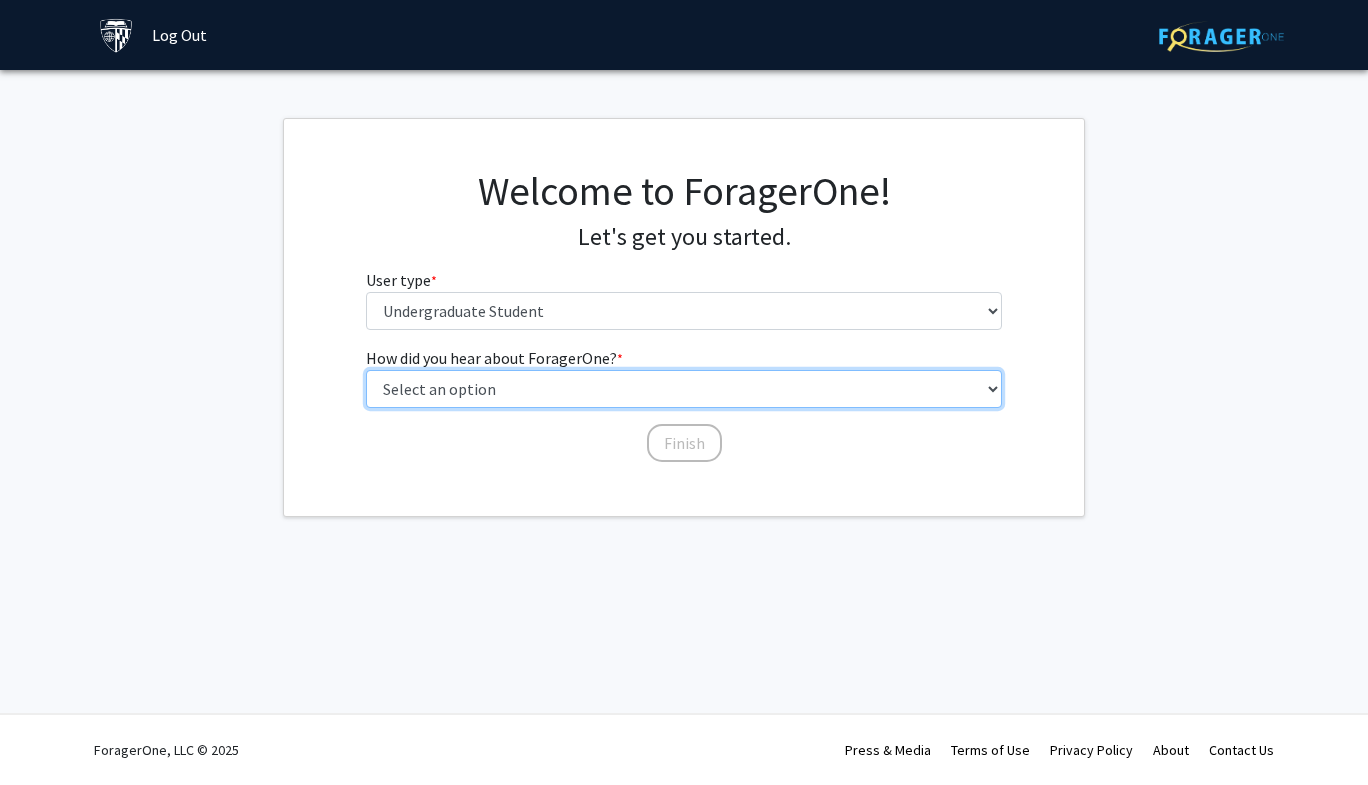 click on "Select an option  Peer/student recommendation   Faculty/staff recommendation   University website   University email or newsletter   Other" at bounding box center [684, 389] 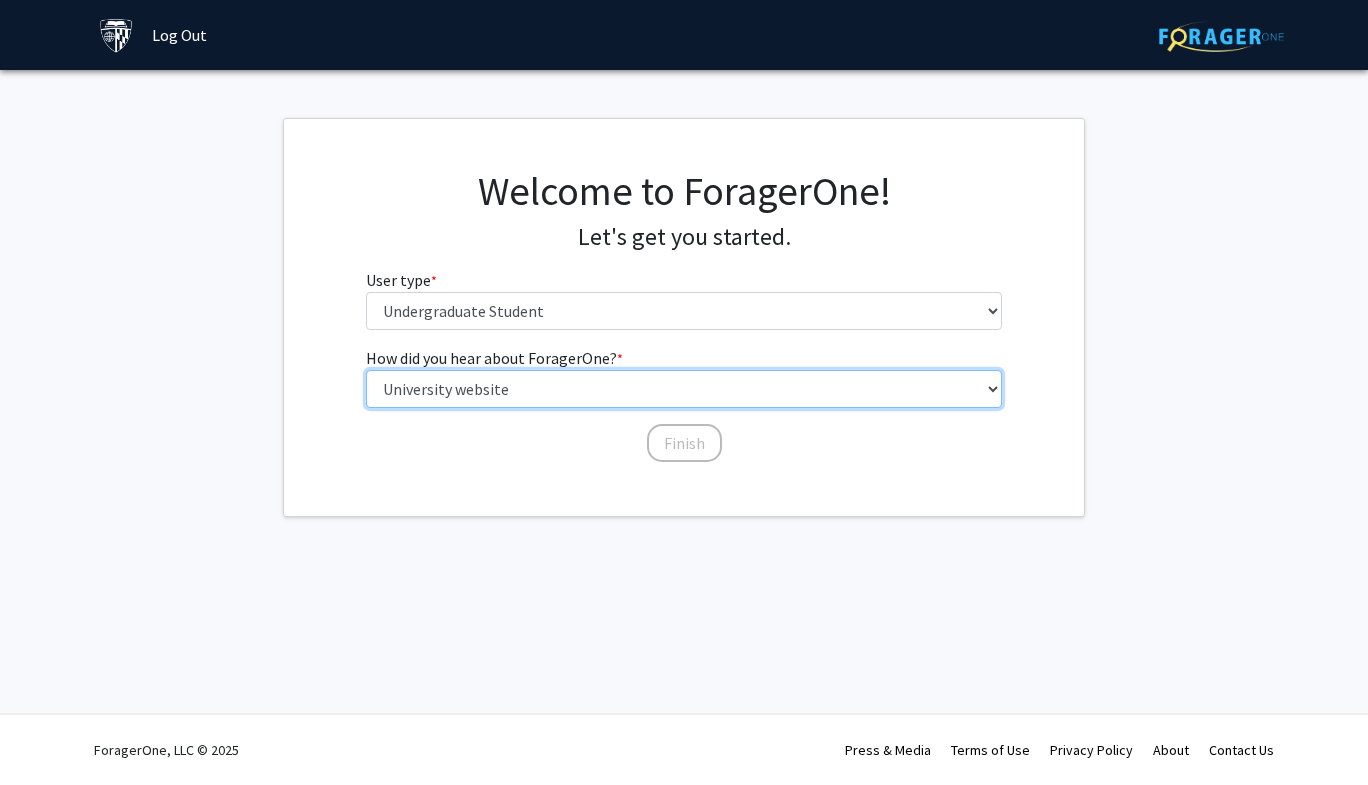 click on "Select an option  Peer/student recommendation   Faculty/staff recommendation   University website   University email or newsletter   Other" at bounding box center [684, 389] 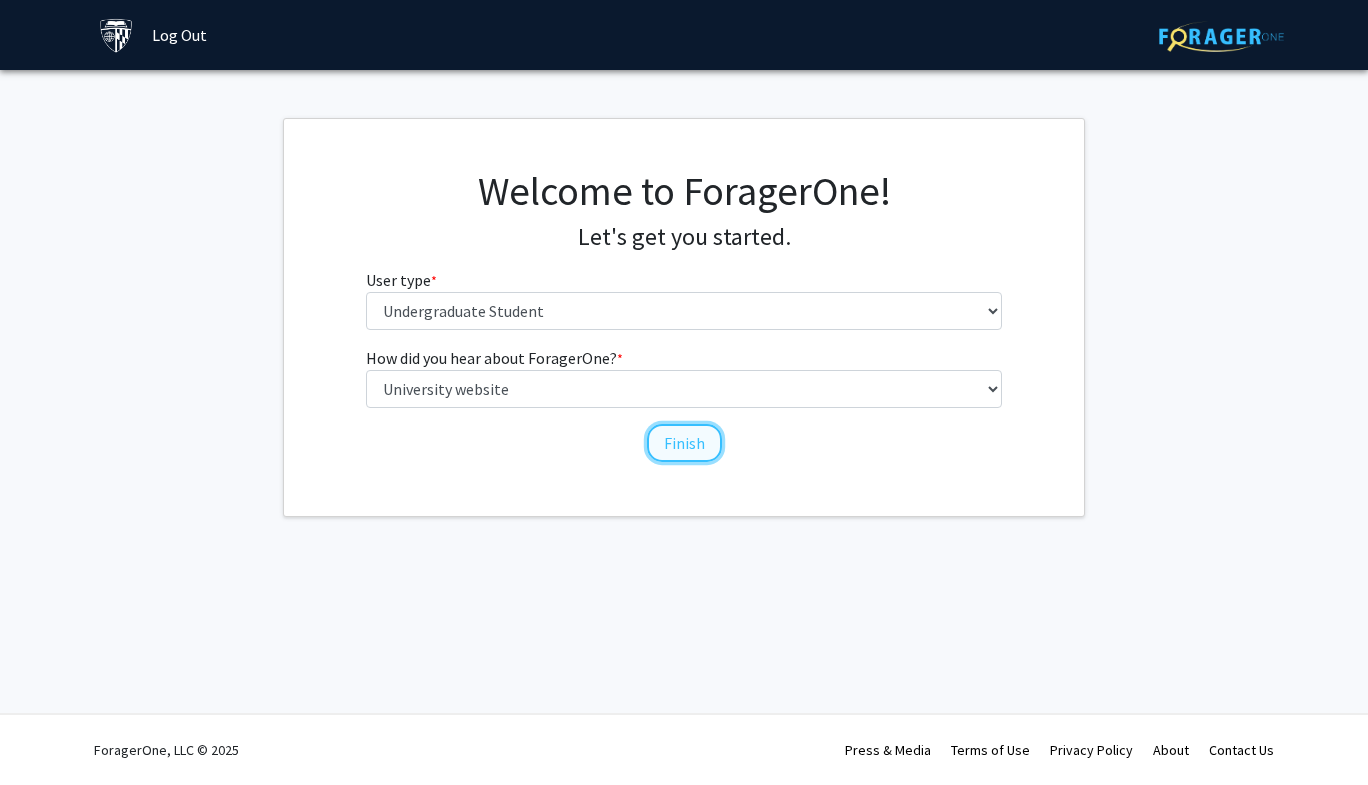 click on "Finish" 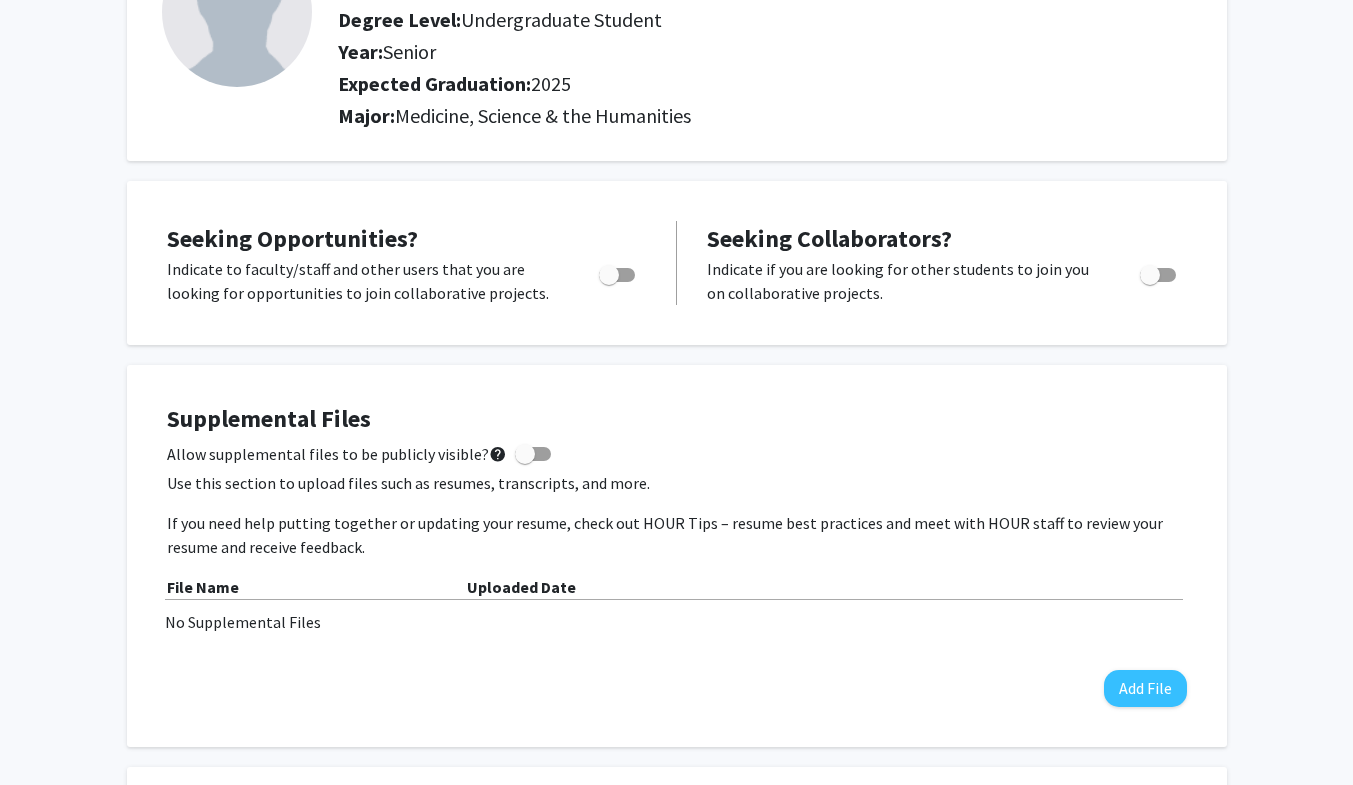 scroll, scrollTop: 0, scrollLeft: 0, axis: both 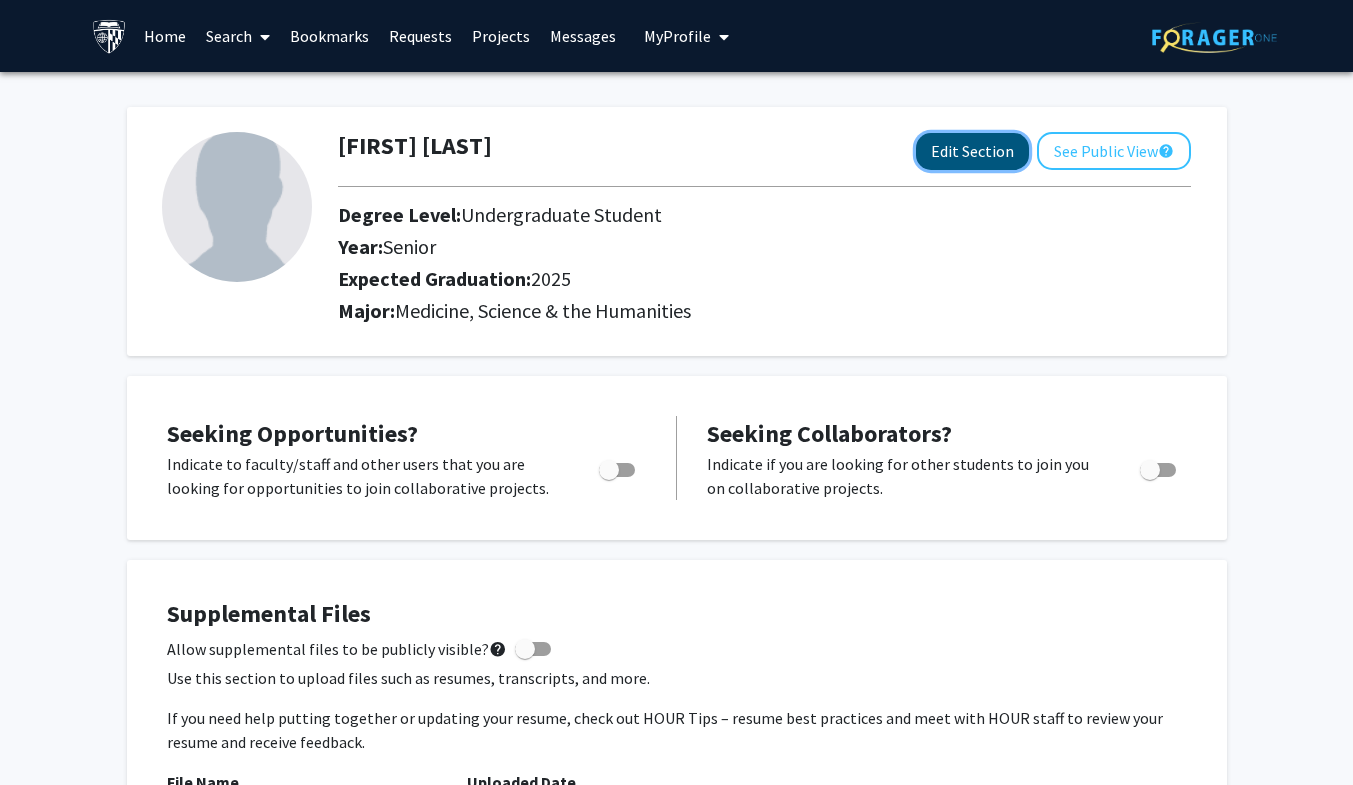 click on "Edit Section" 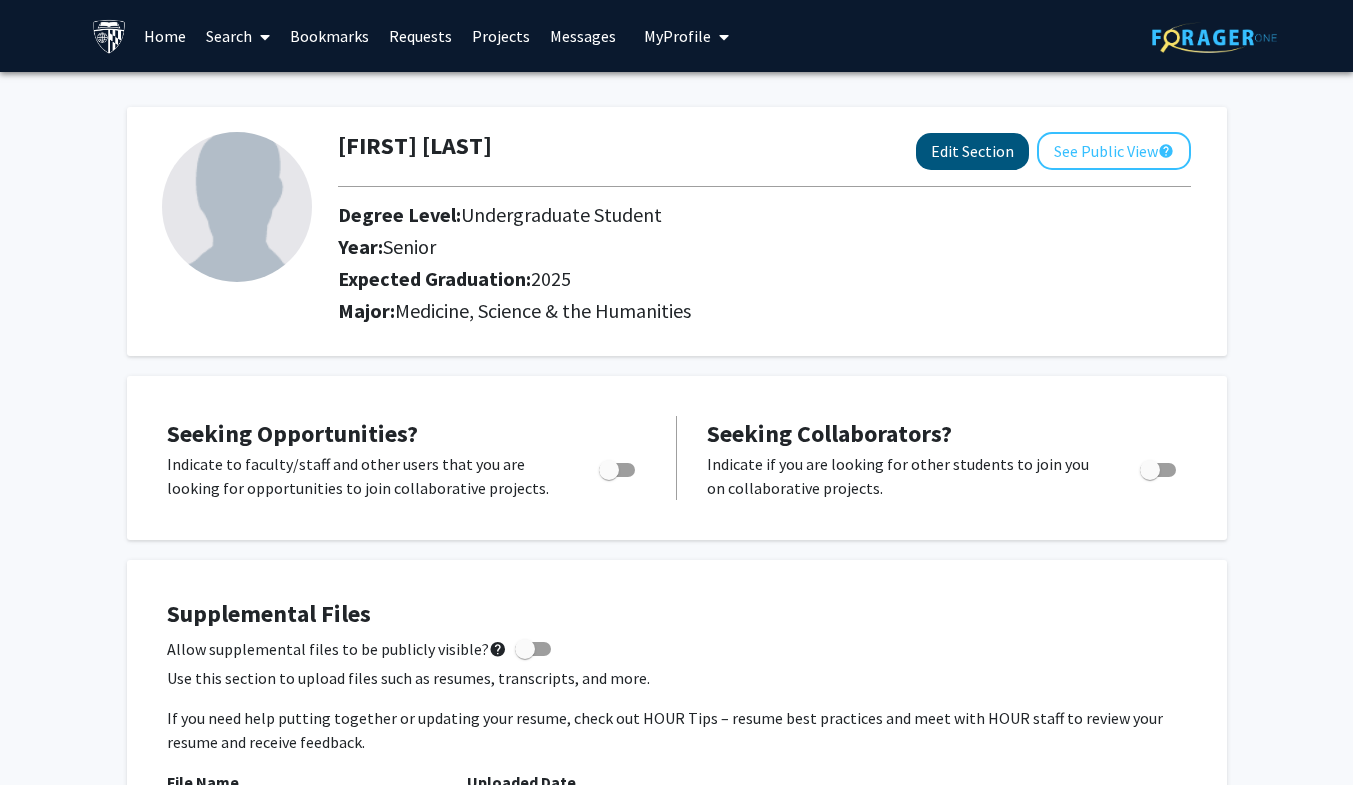 select on "senior" 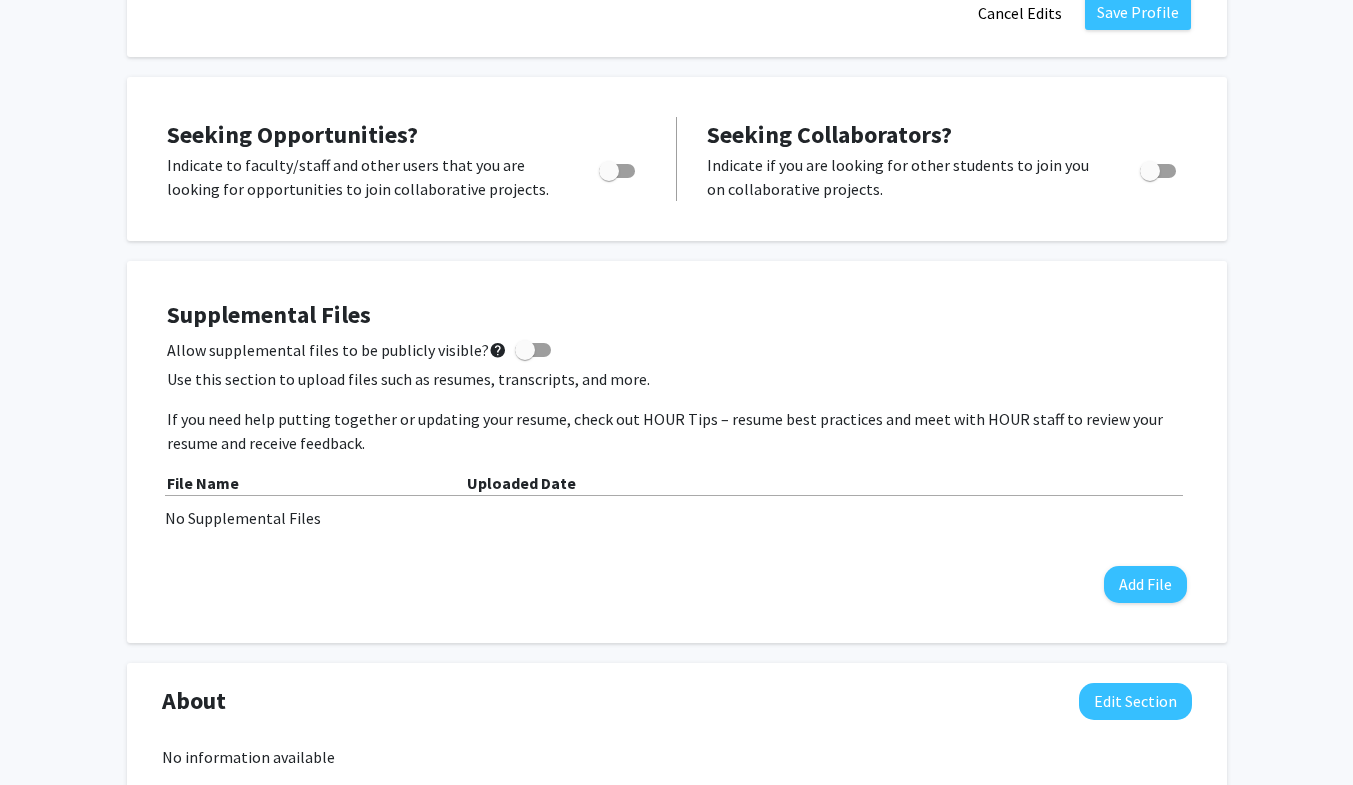 scroll, scrollTop: 0, scrollLeft: 0, axis: both 